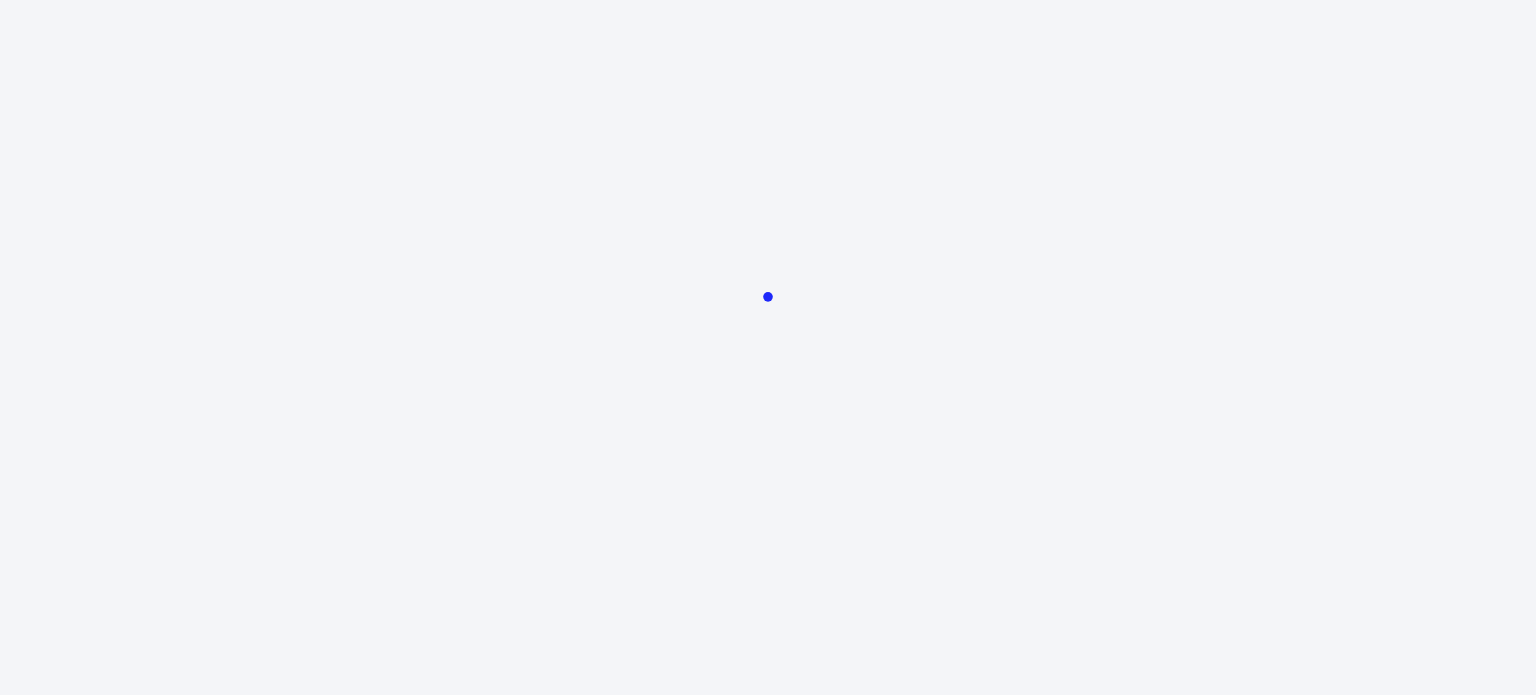scroll, scrollTop: 0, scrollLeft: 0, axis: both 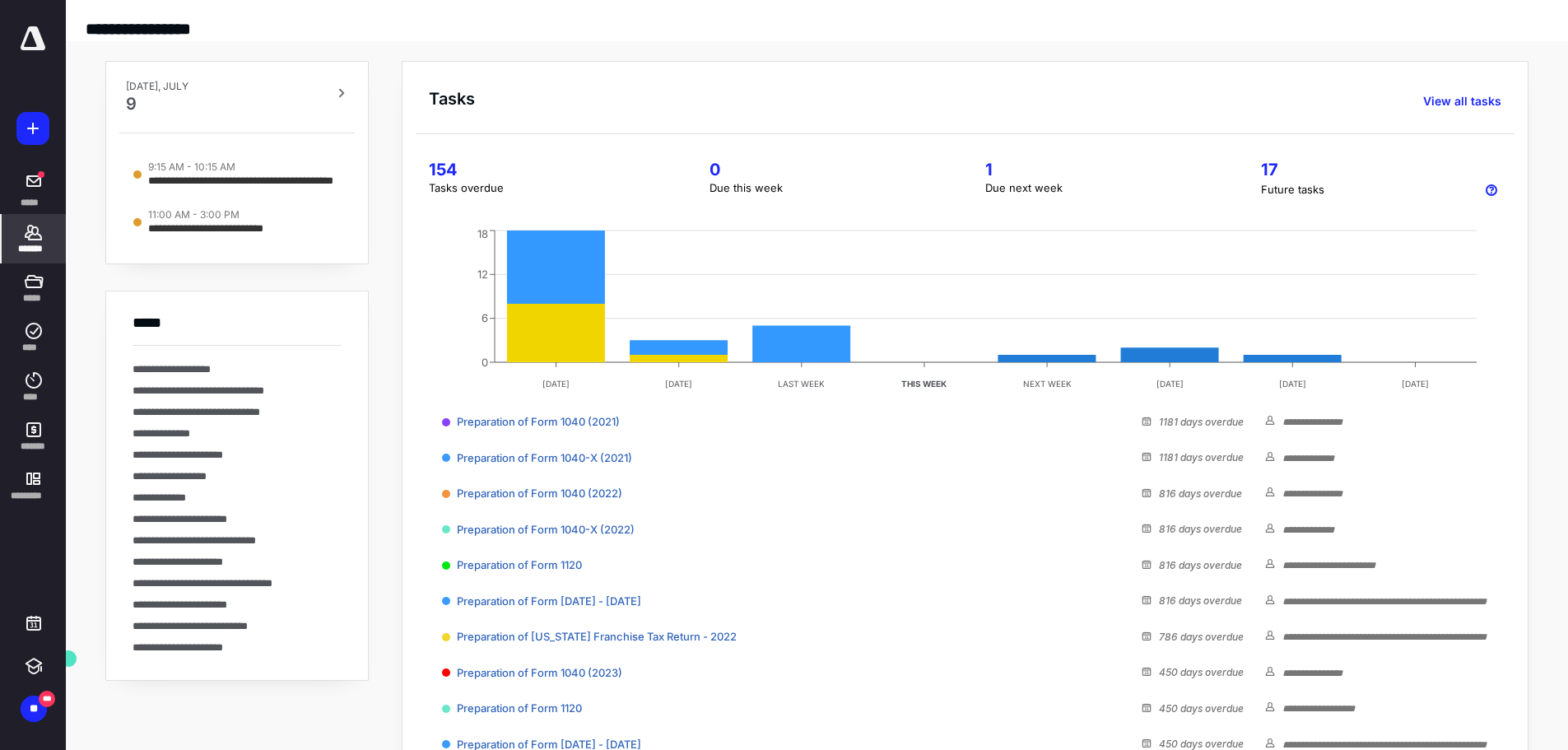 click on "*******" at bounding box center (34, 239) 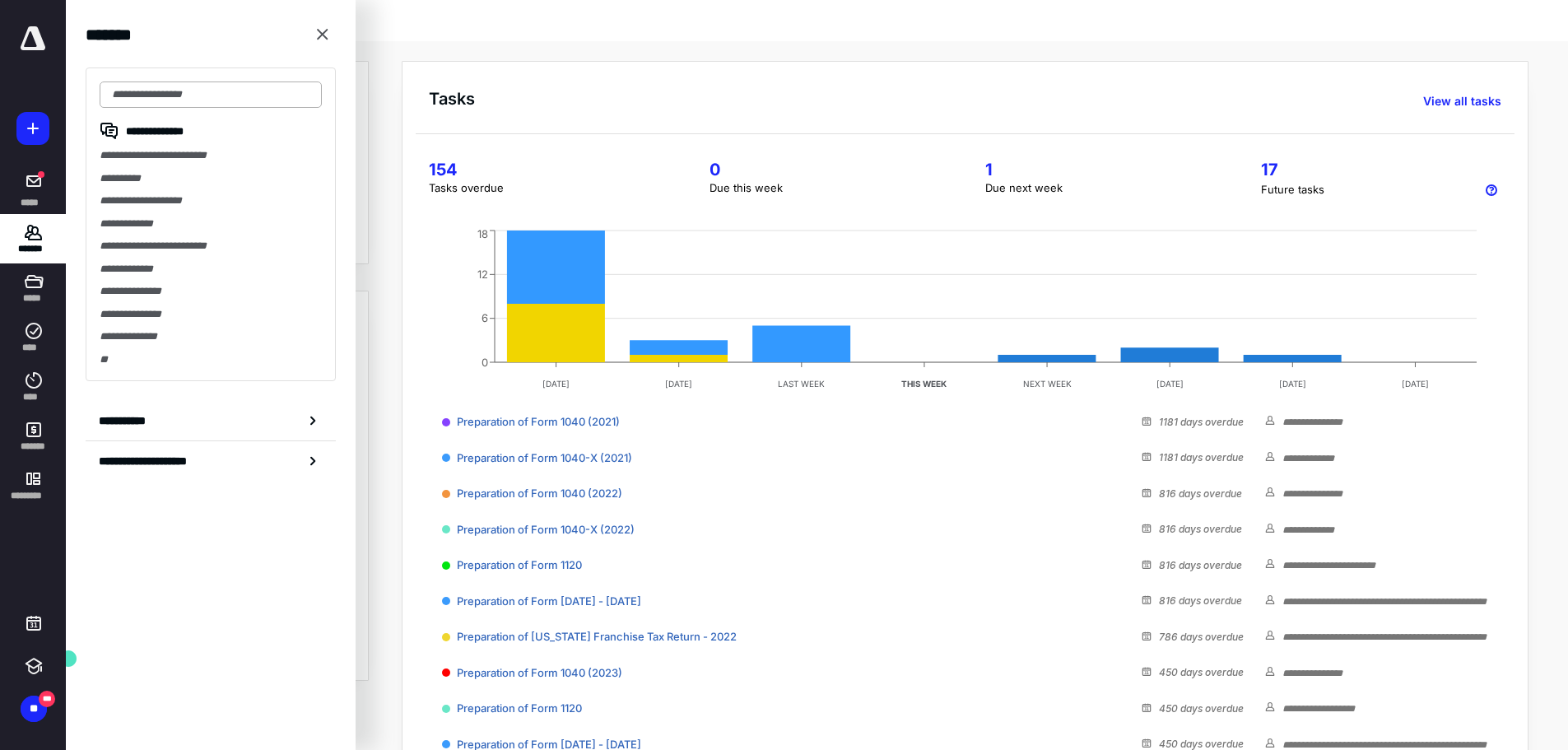 click at bounding box center (211, 95) 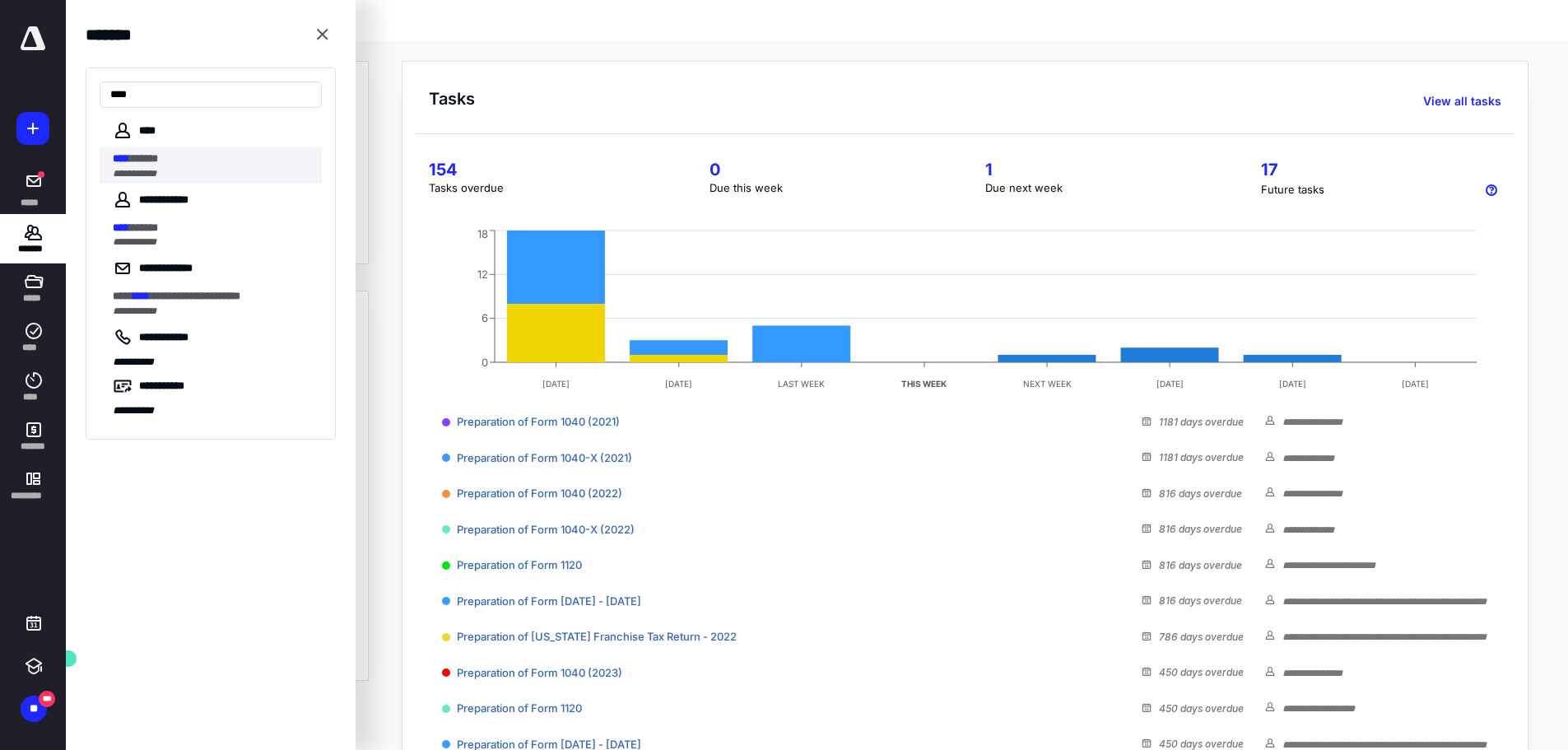 type on "****" 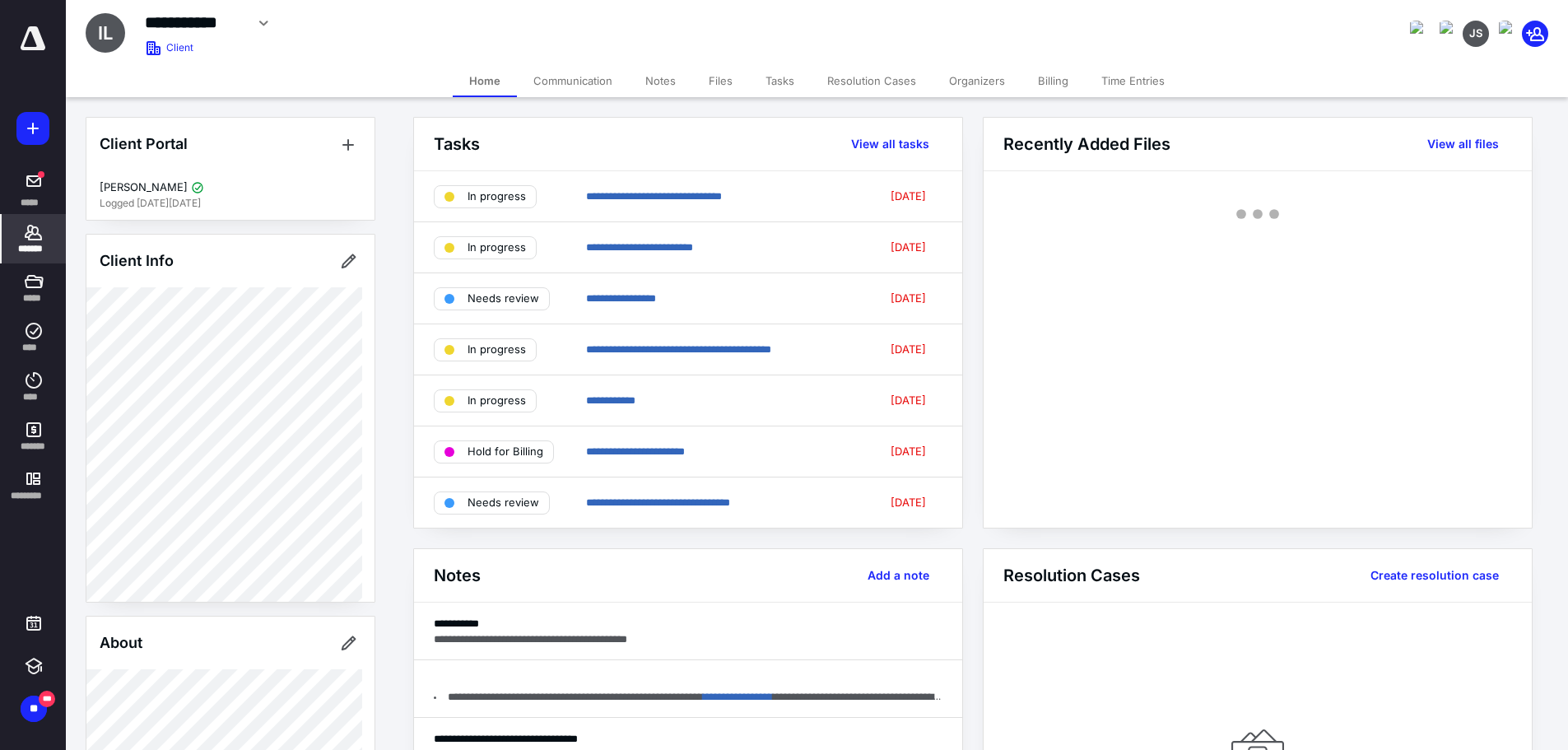 click on "Tasks" at bounding box center (779, 81) 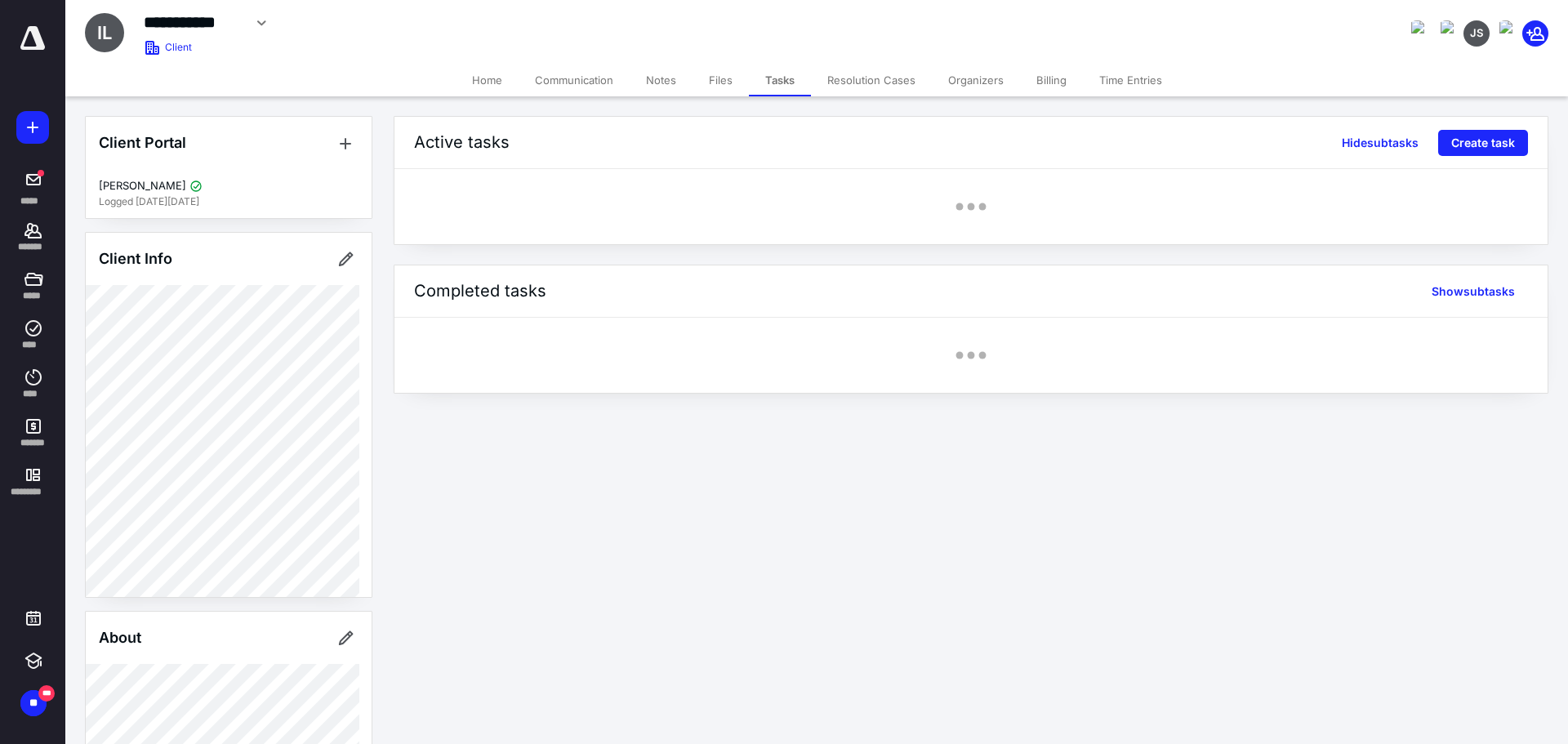 click on "Files" at bounding box center [720, 80] 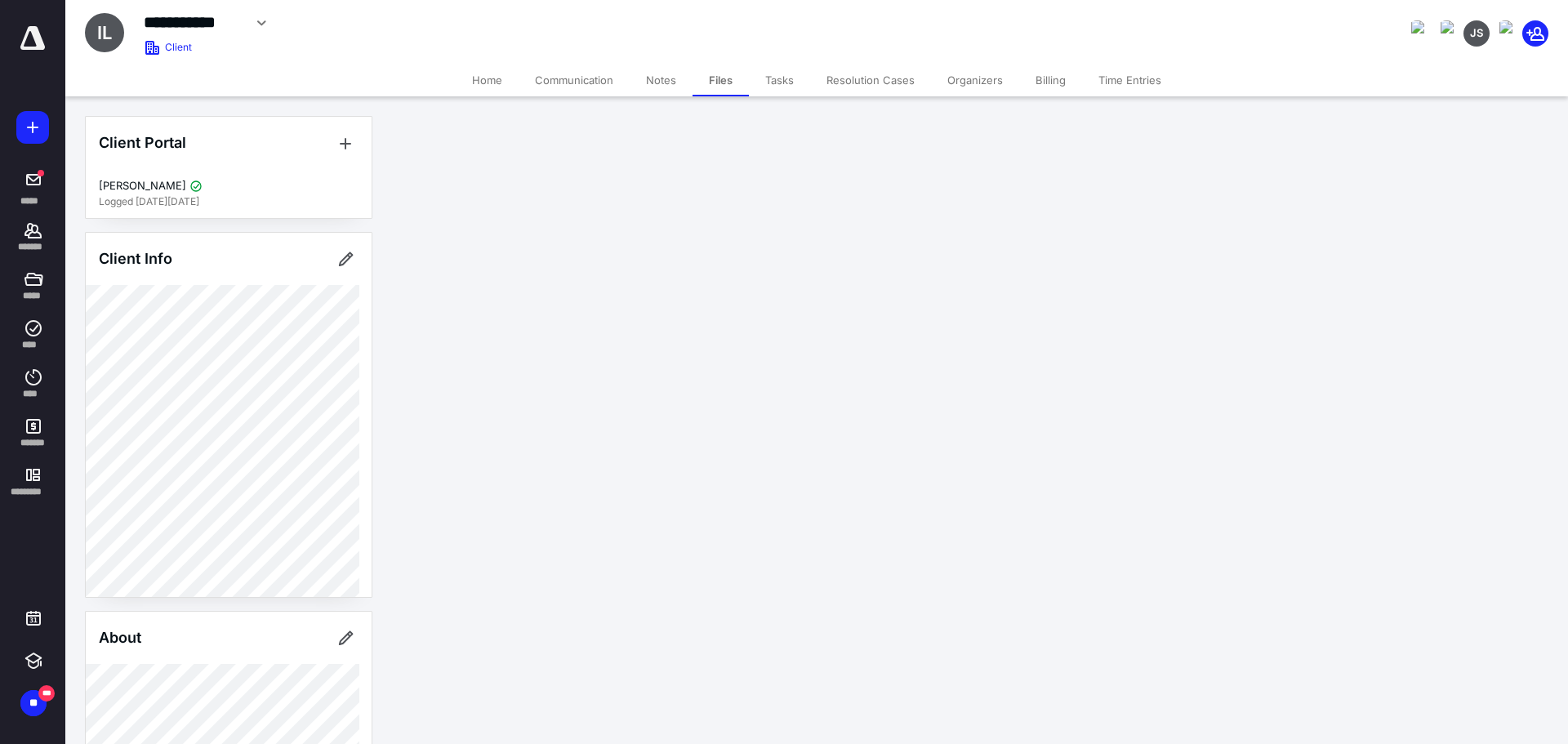 click on "Files" at bounding box center [720, 80] 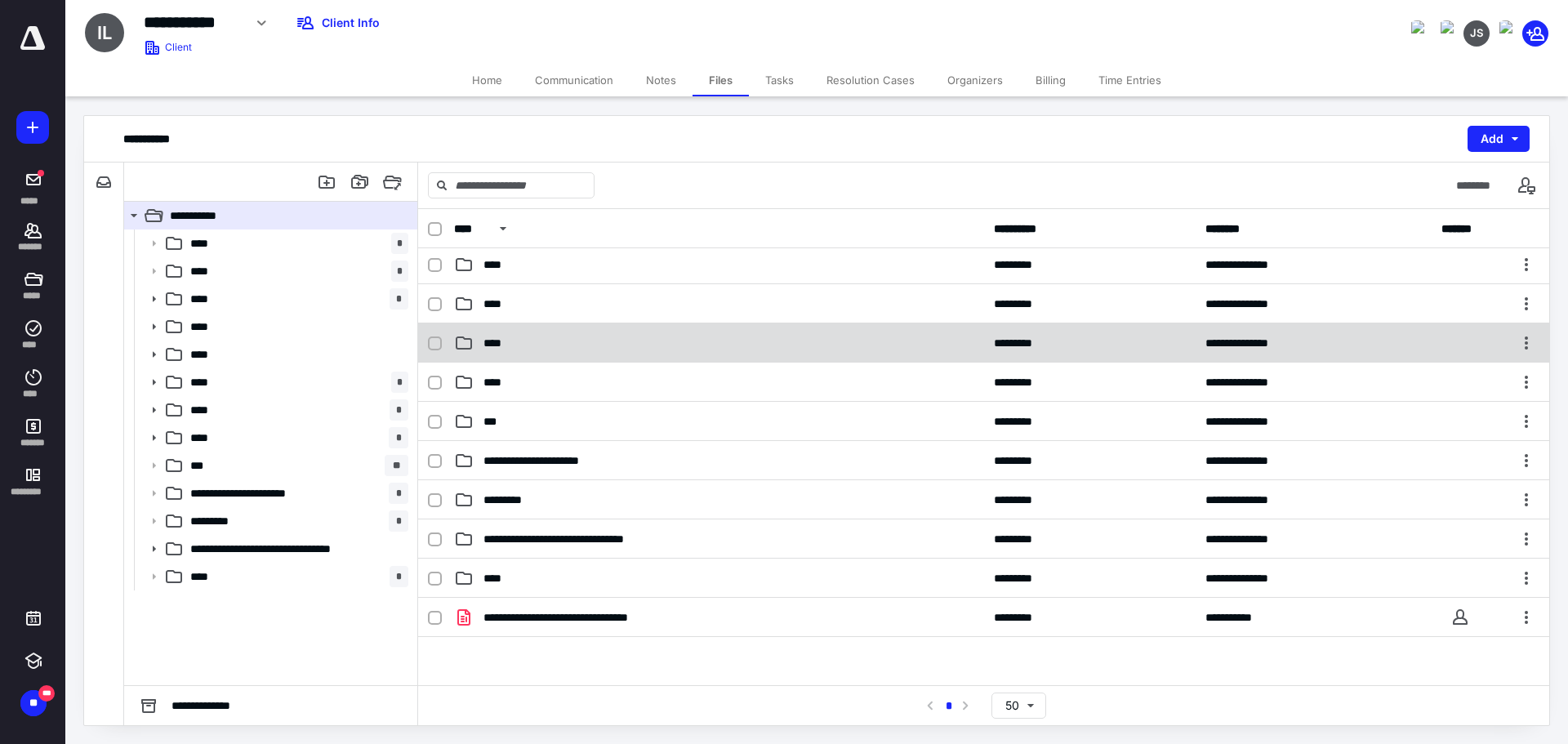 scroll, scrollTop: 163, scrollLeft: 0, axis: vertical 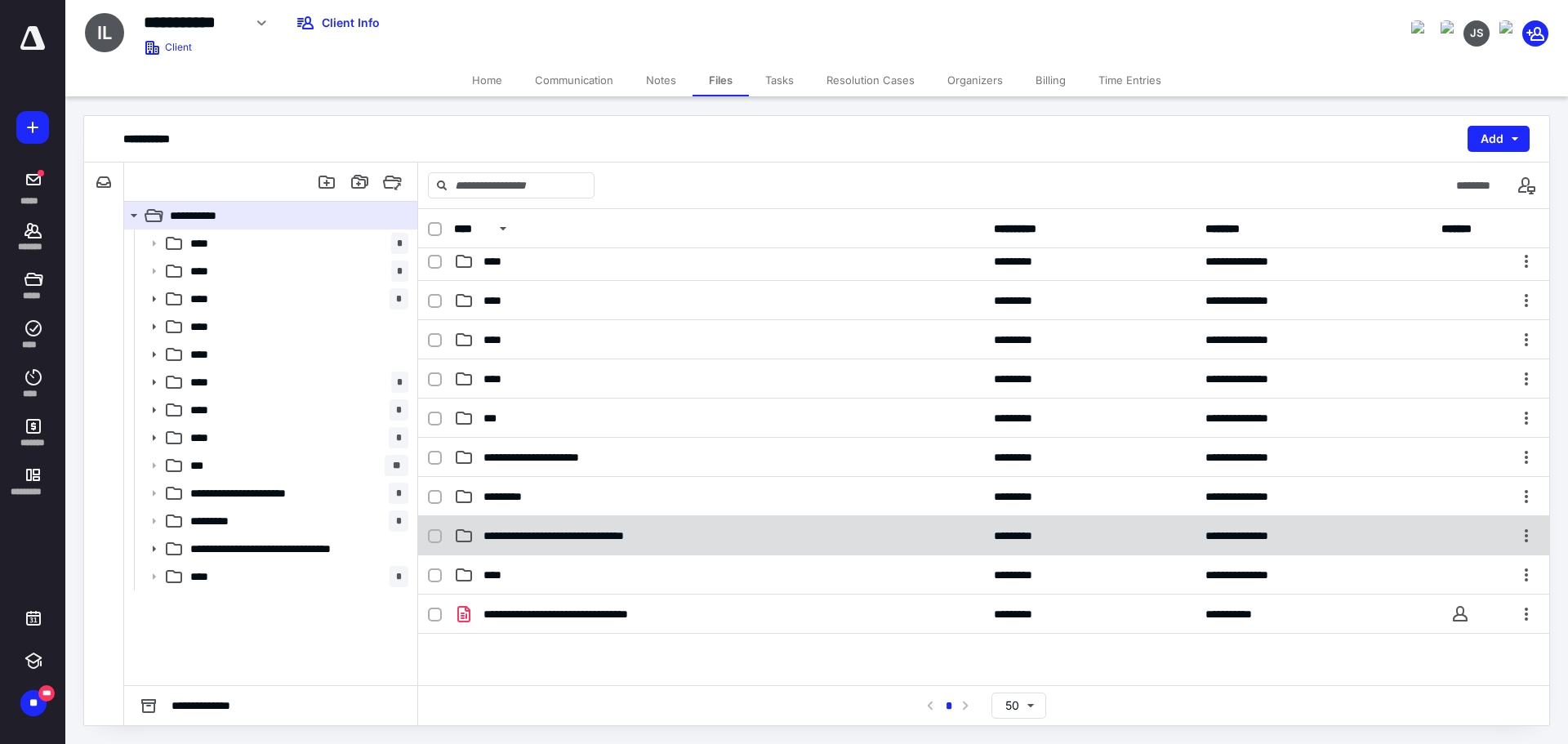 click on "**********" at bounding box center [581, 536] 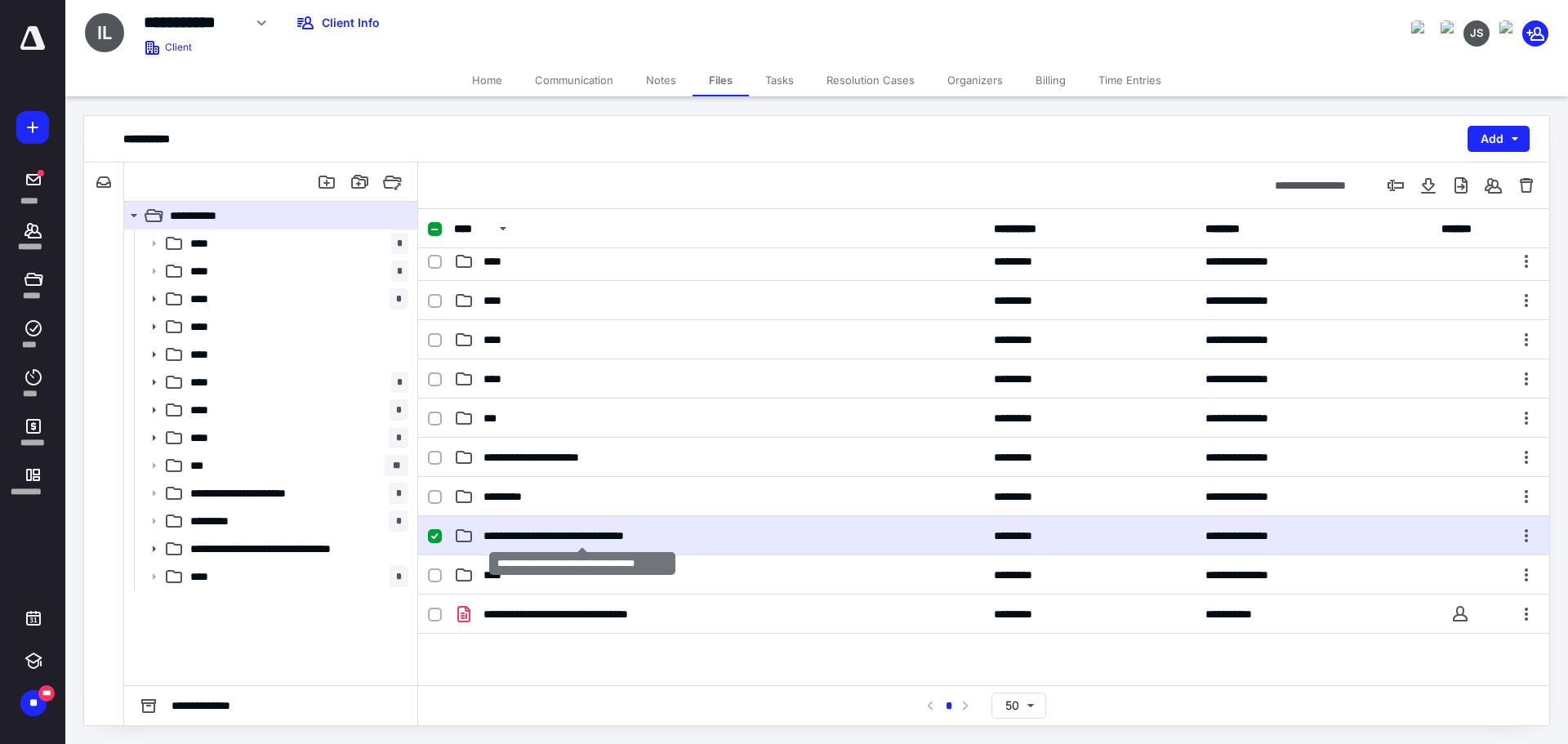 click on "**********" at bounding box center (581, 536) 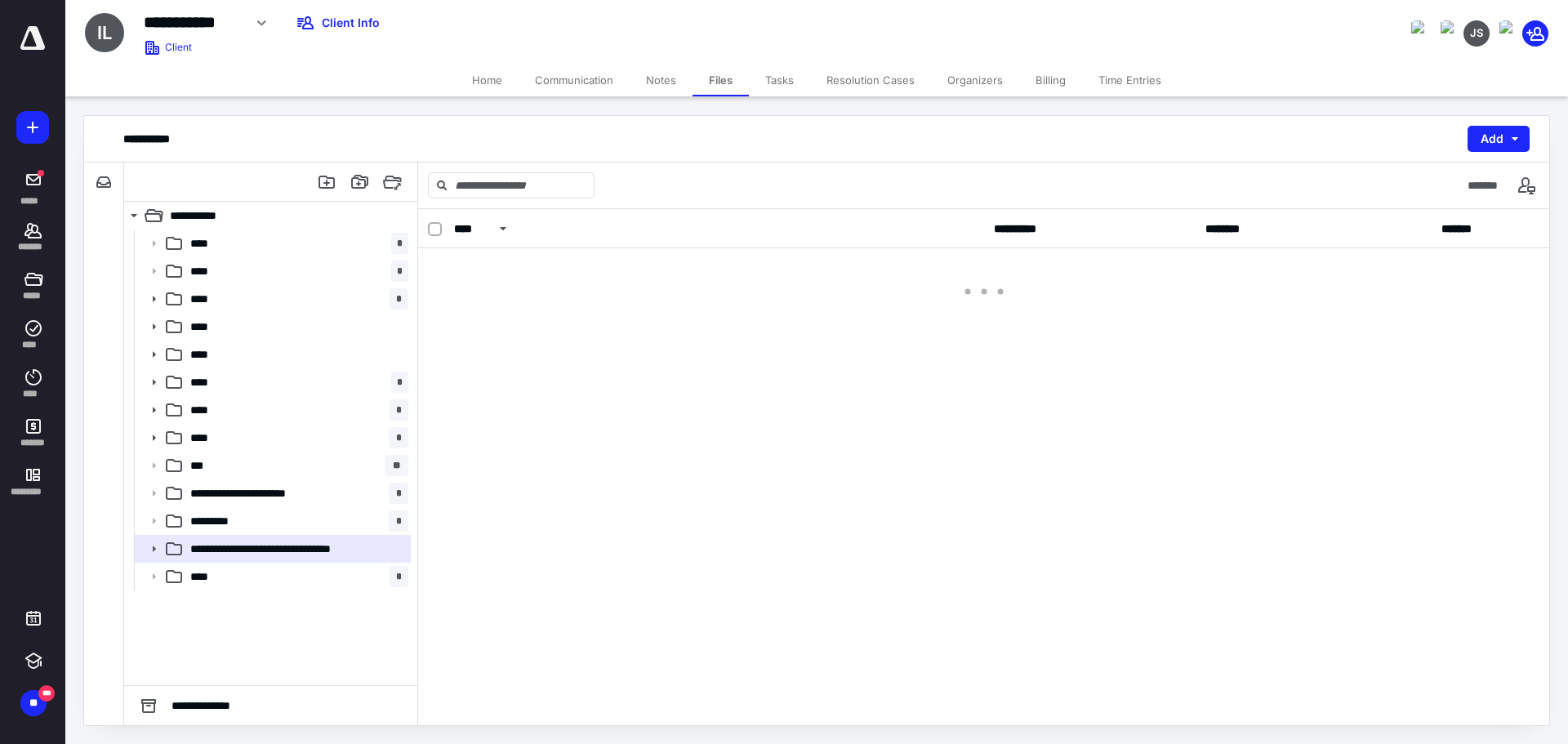 scroll, scrollTop: 0, scrollLeft: 0, axis: both 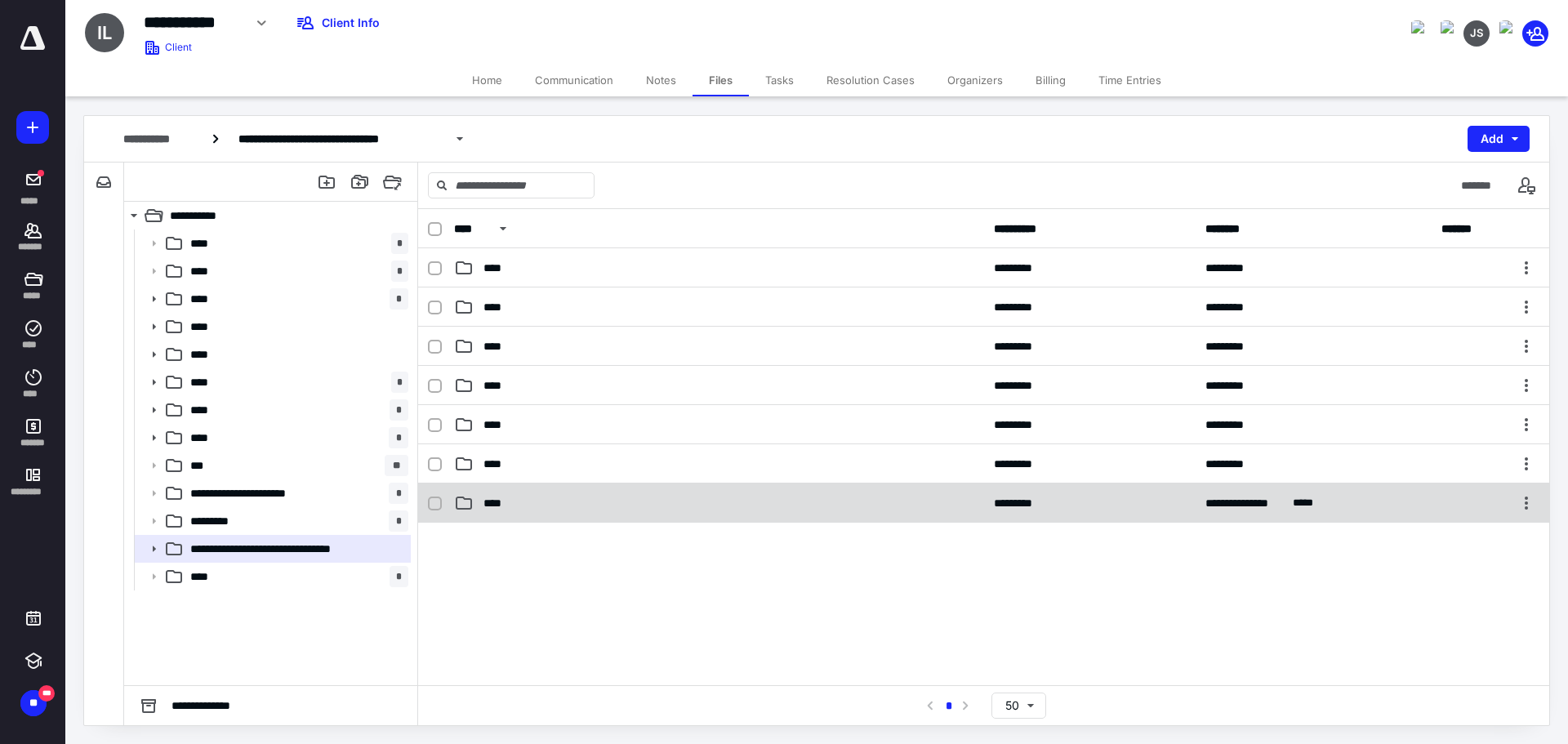 click on "****" at bounding box center [719, 503] 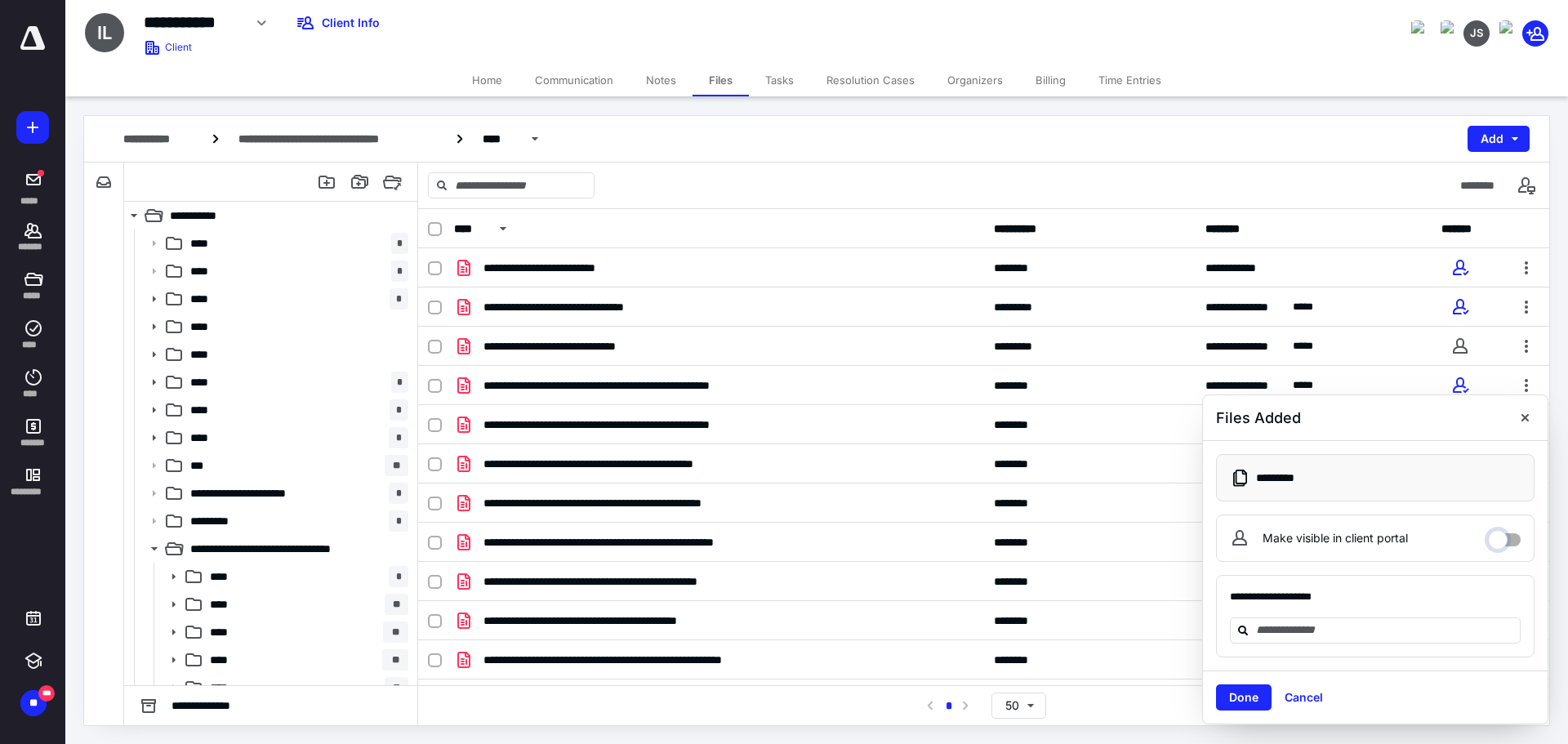 click on "Make visible in client portal" at bounding box center [1504, 536] 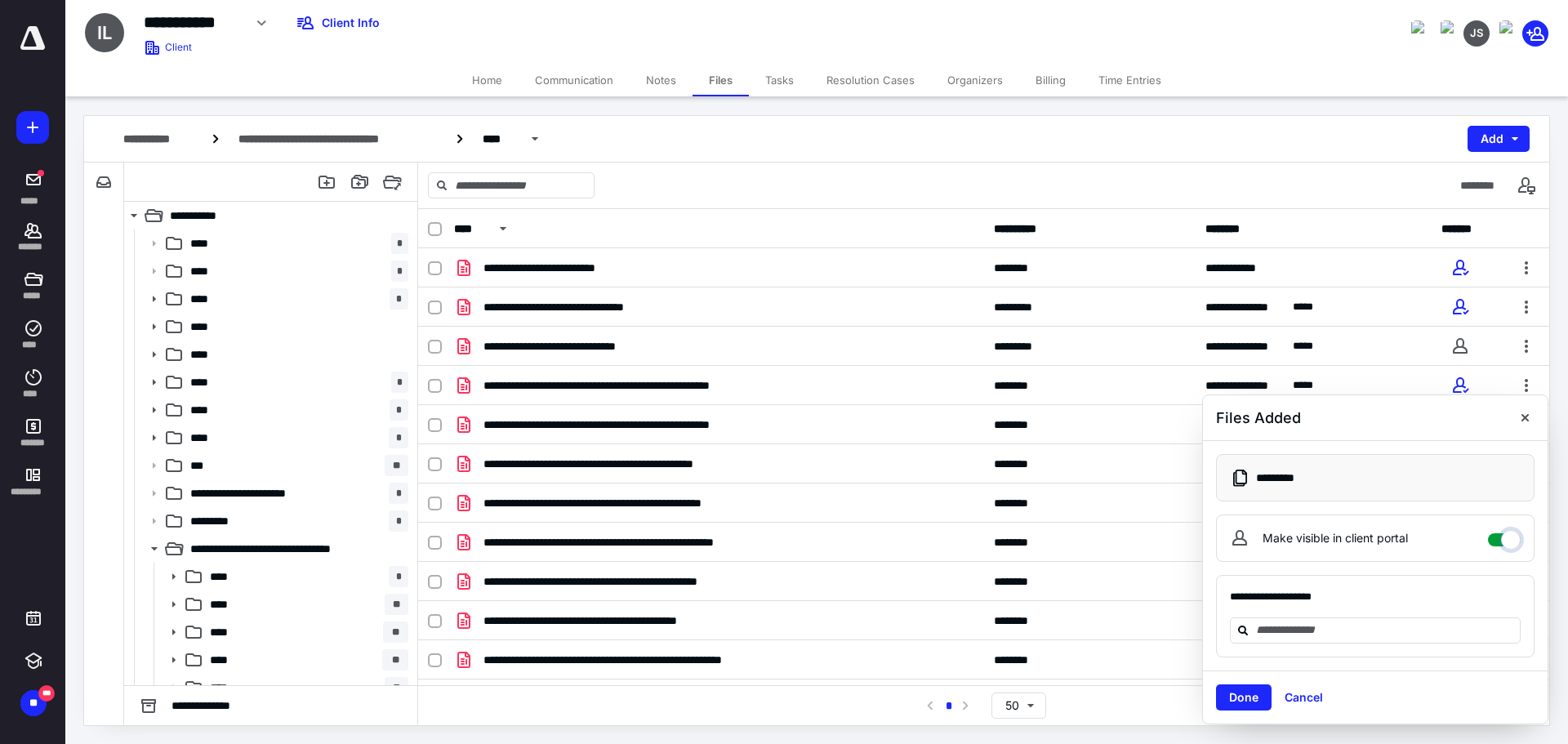 checkbox on "****" 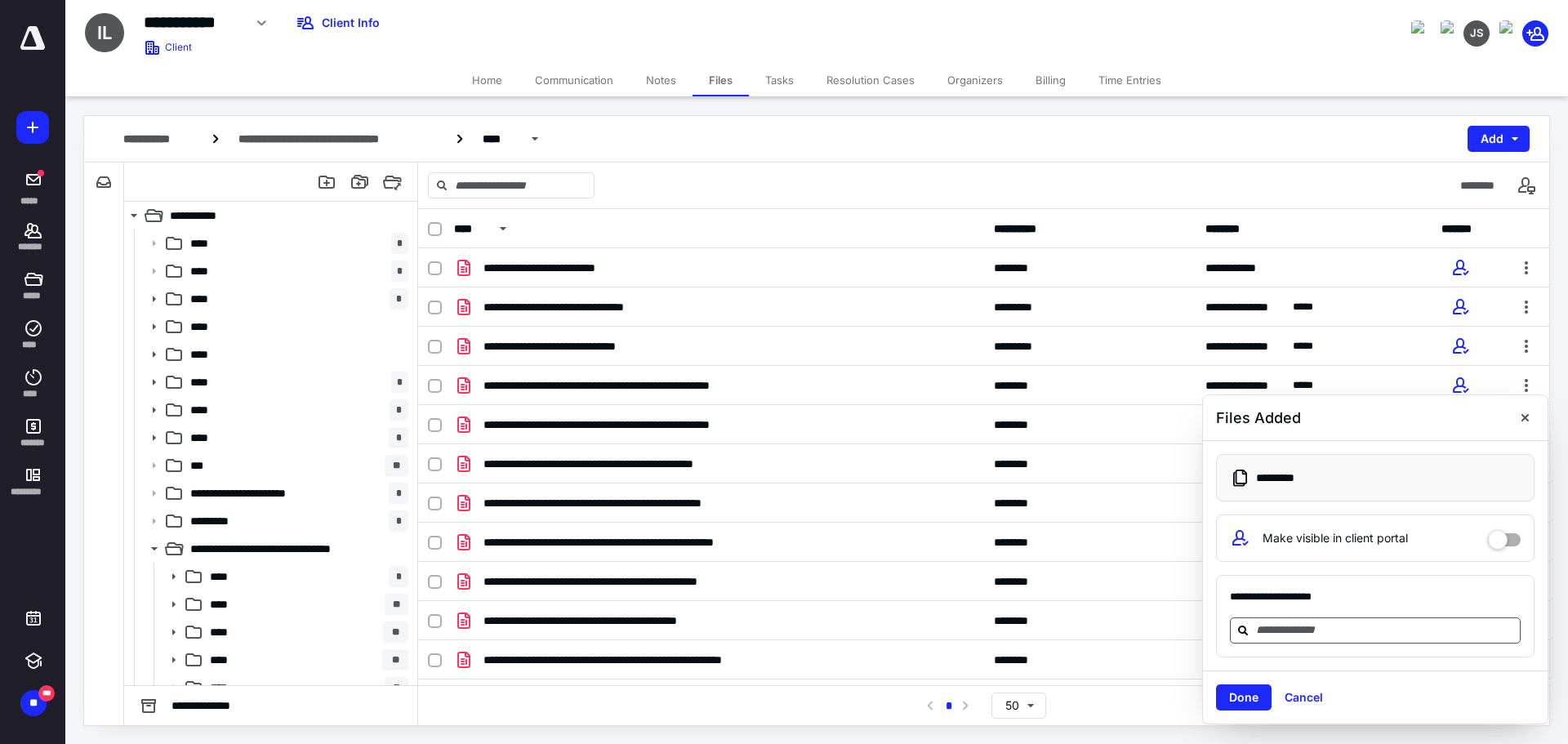 click at bounding box center [1385, 630] 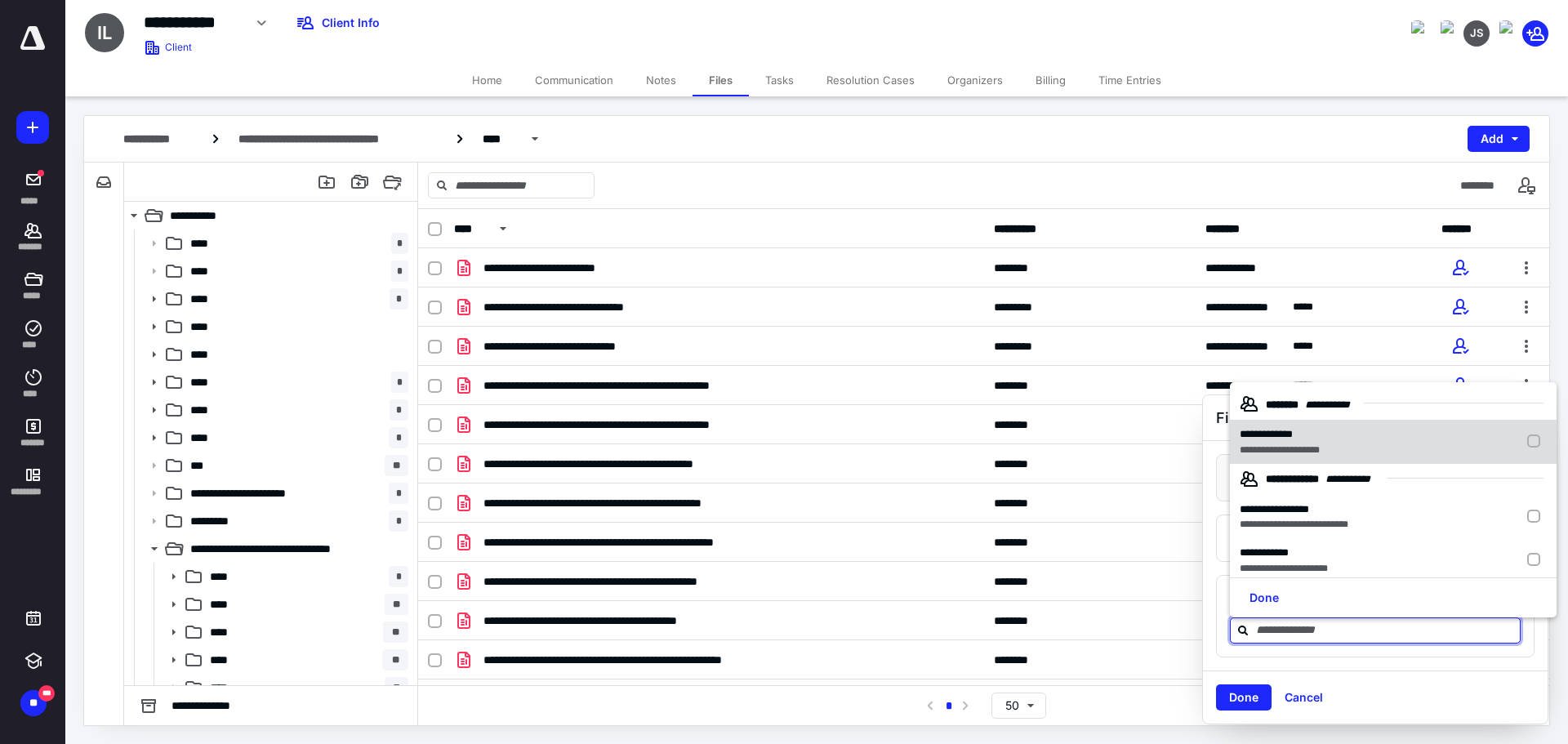 click on "**********" at bounding box center (1266, 434) 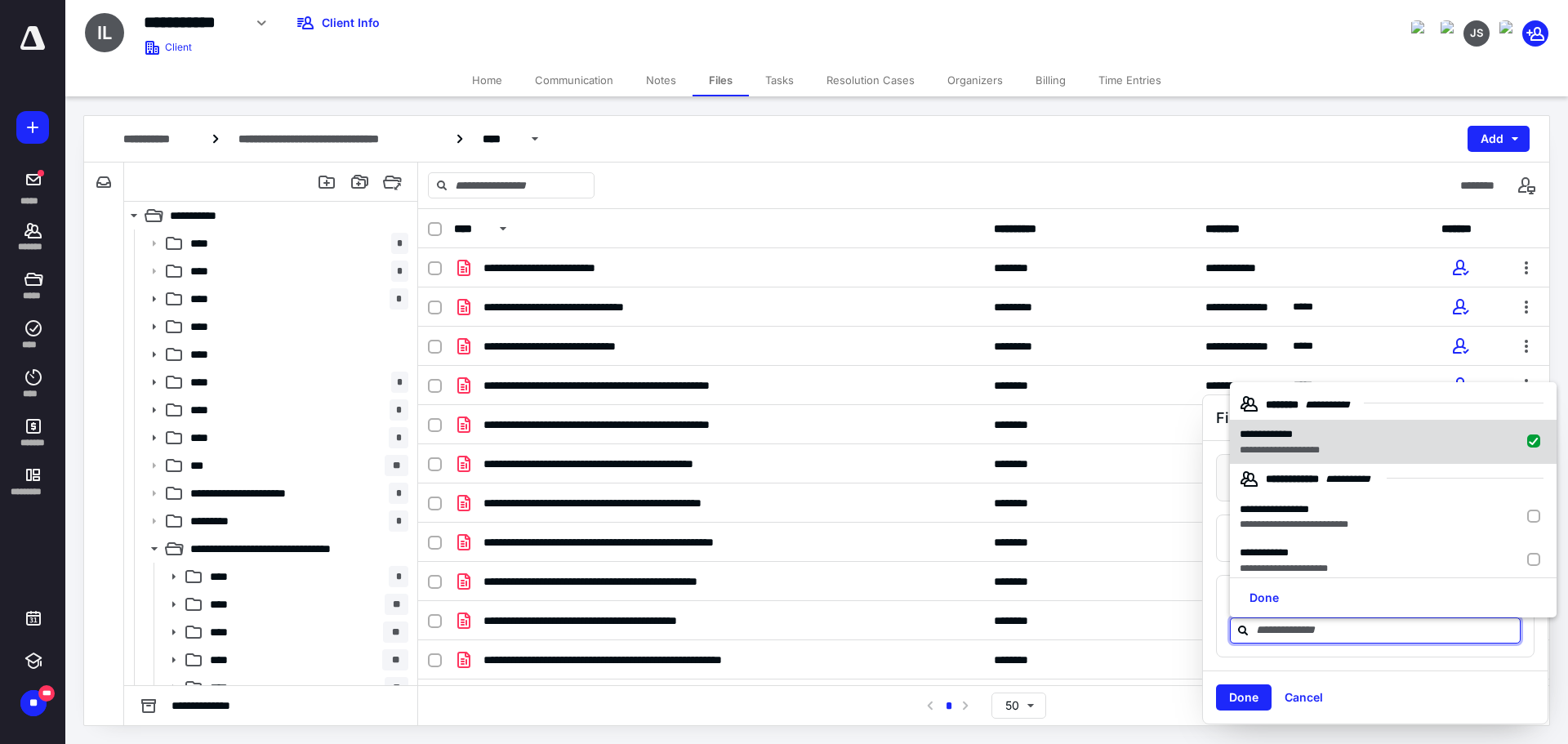 checkbox on "true" 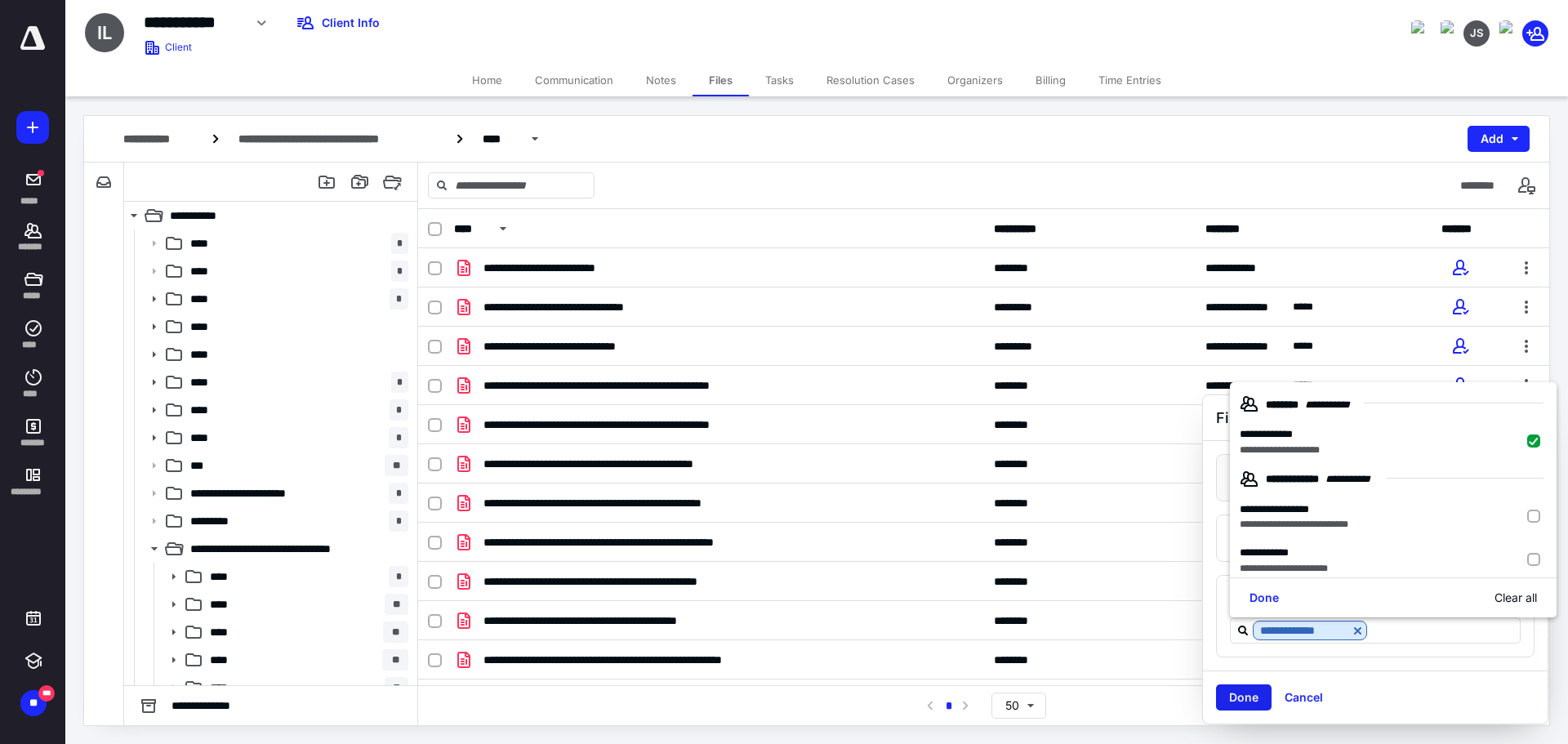 click on "Done" at bounding box center (1244, 697) 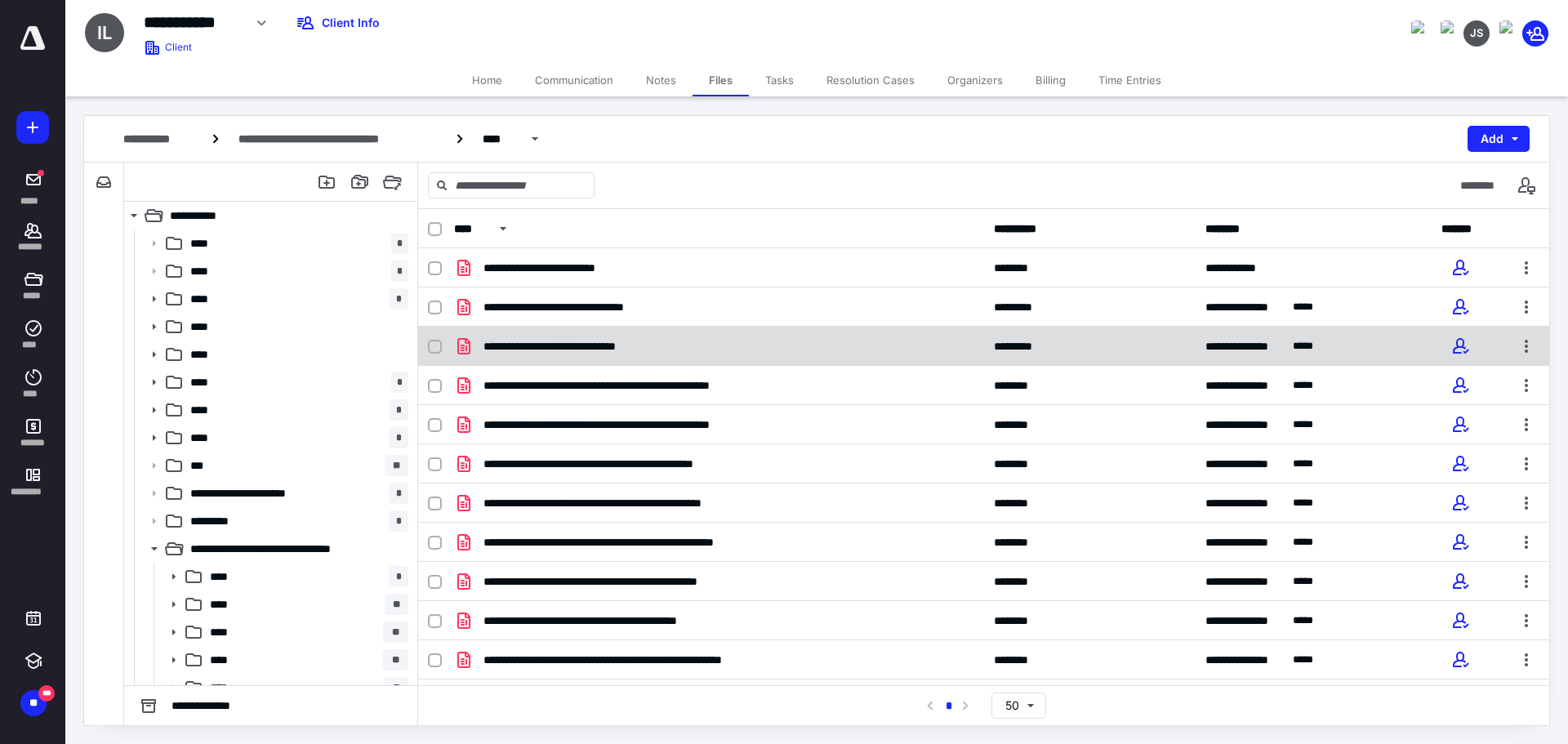 click on "**********" at bounding box center [575, 346] 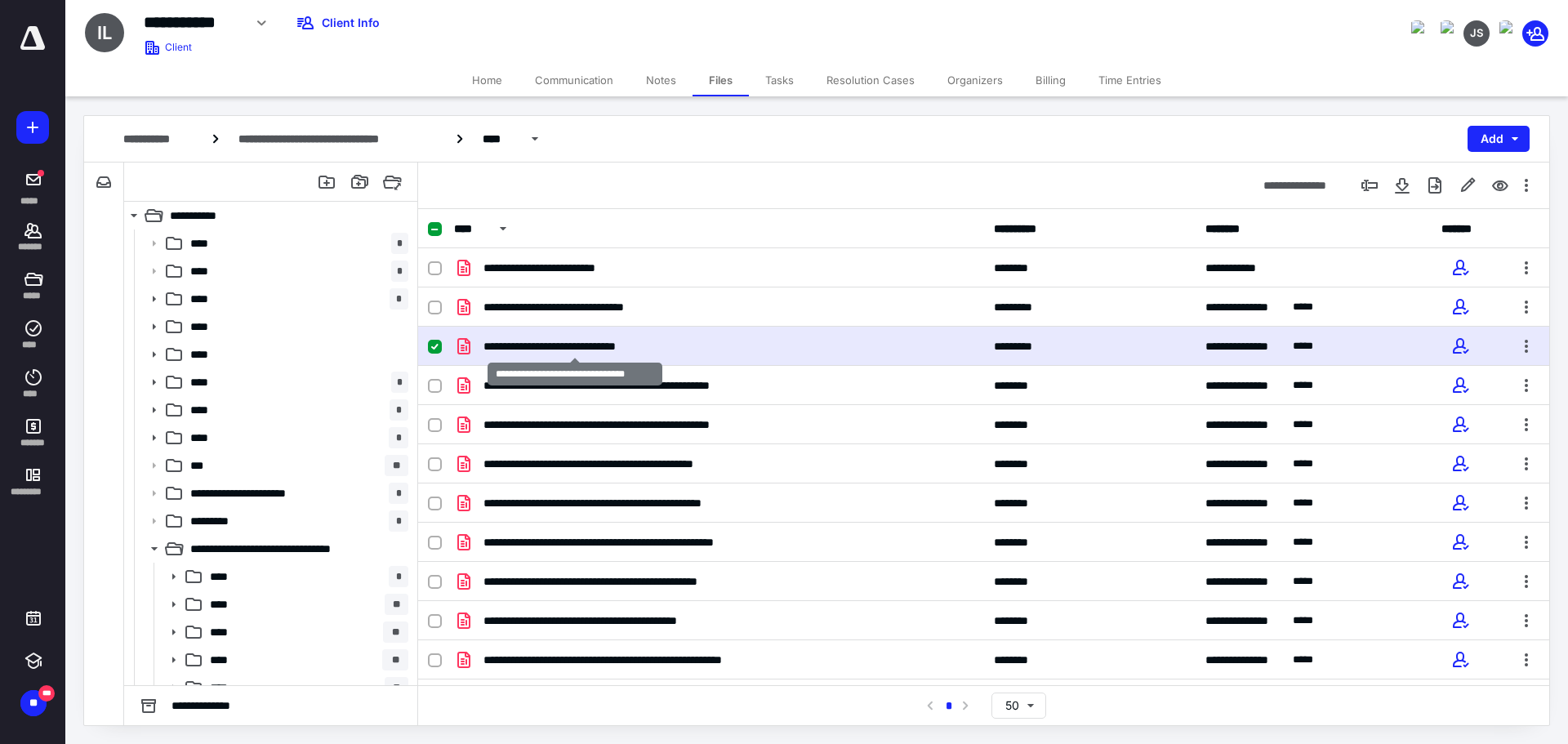 click on "**********" at bounding box center [575, 346] 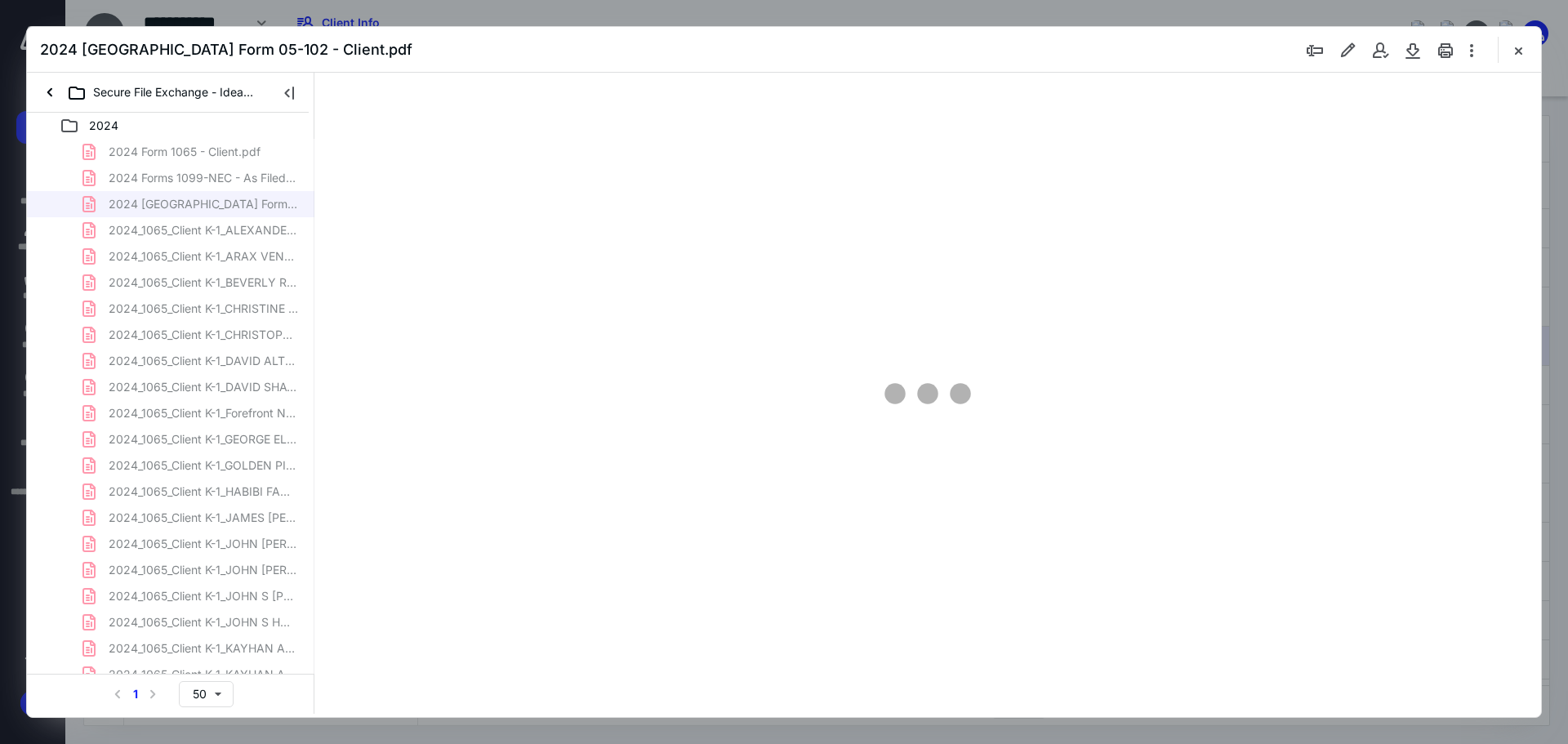 scroll, scrollTop: 0, scrollLeft: 0, axis: both 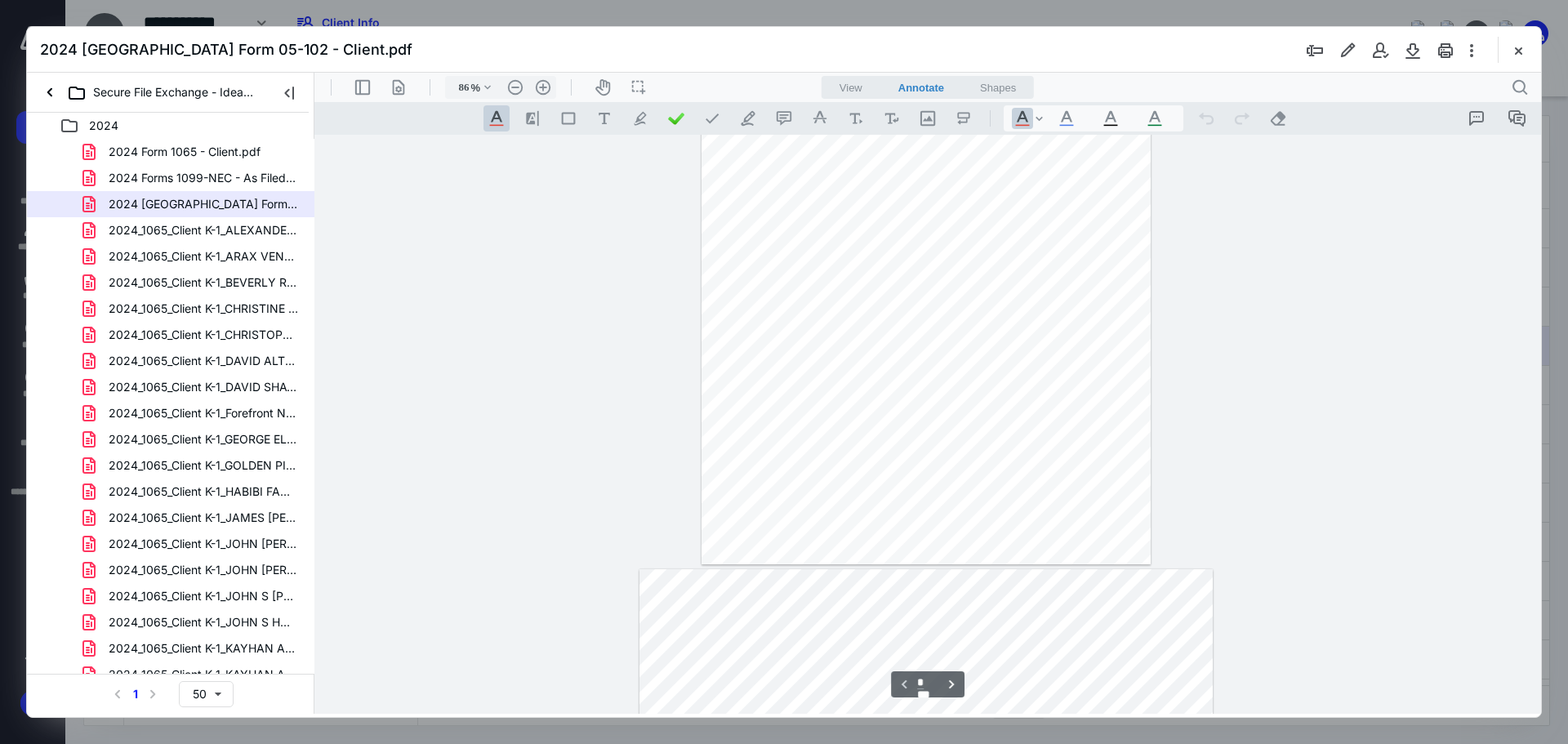type on "227" 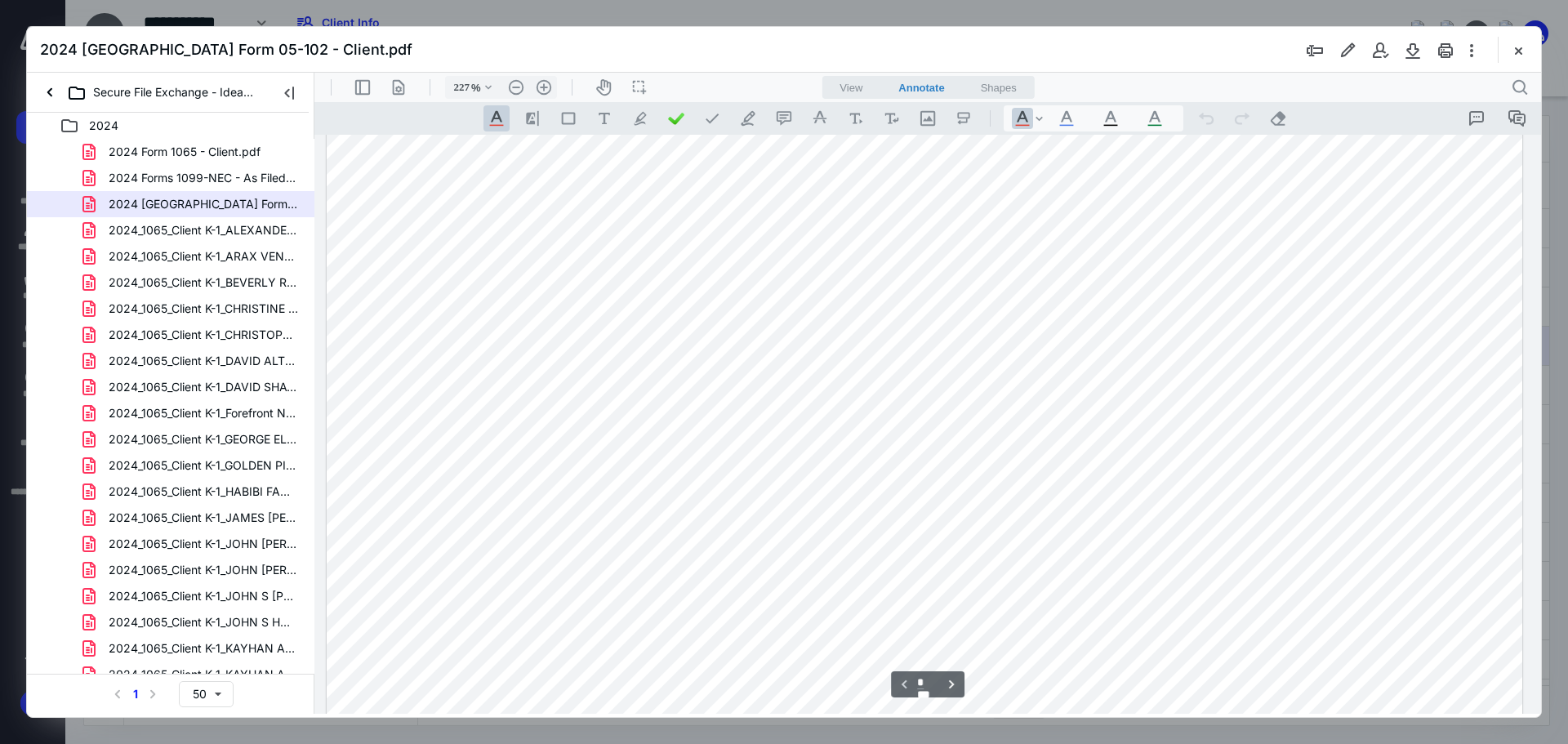 scroll, scrollTop: 0, scrollLeft: 159, axis: horizontal 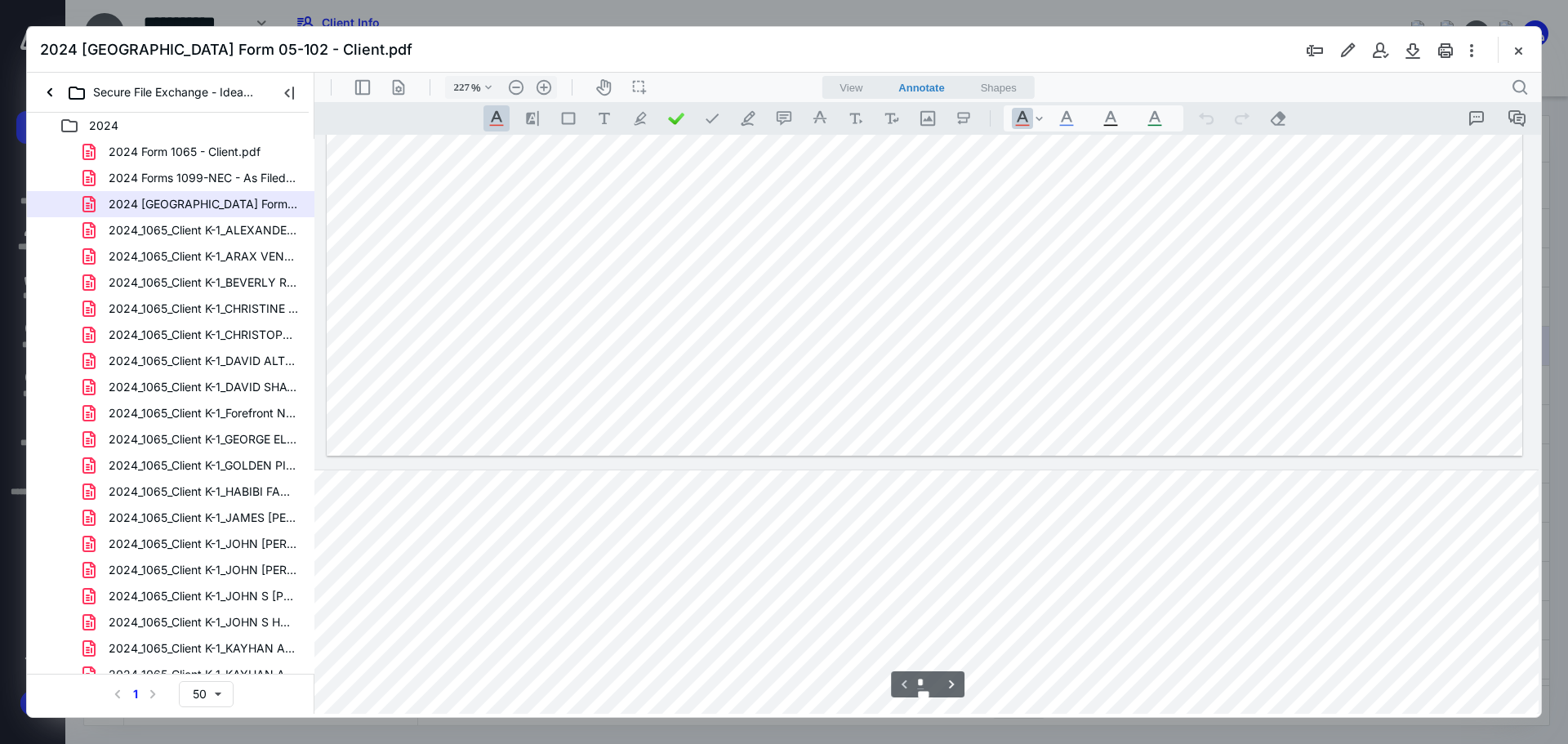 type on "*" 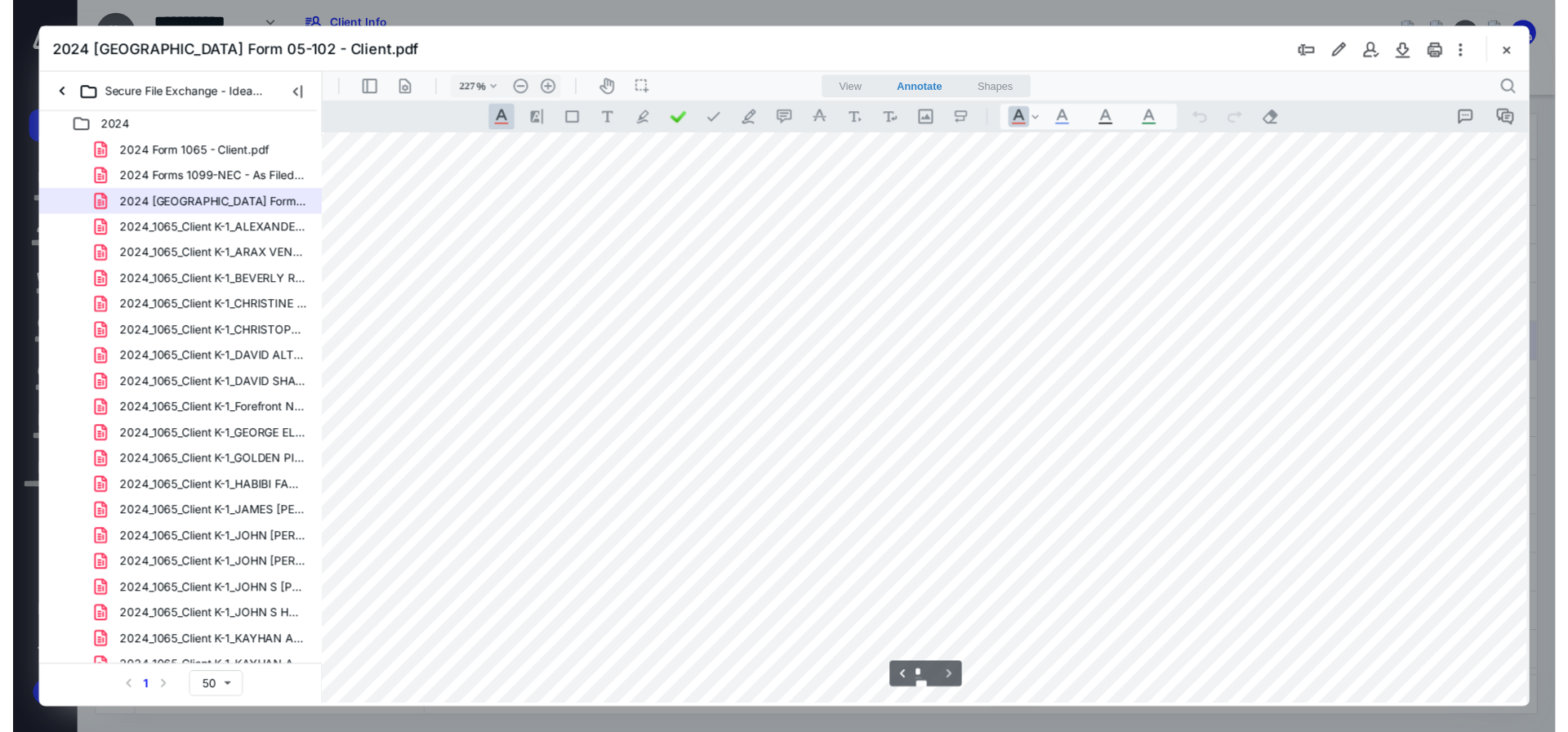 scroll, scrollTop: 2176, scrollLeft: 159, axis: both 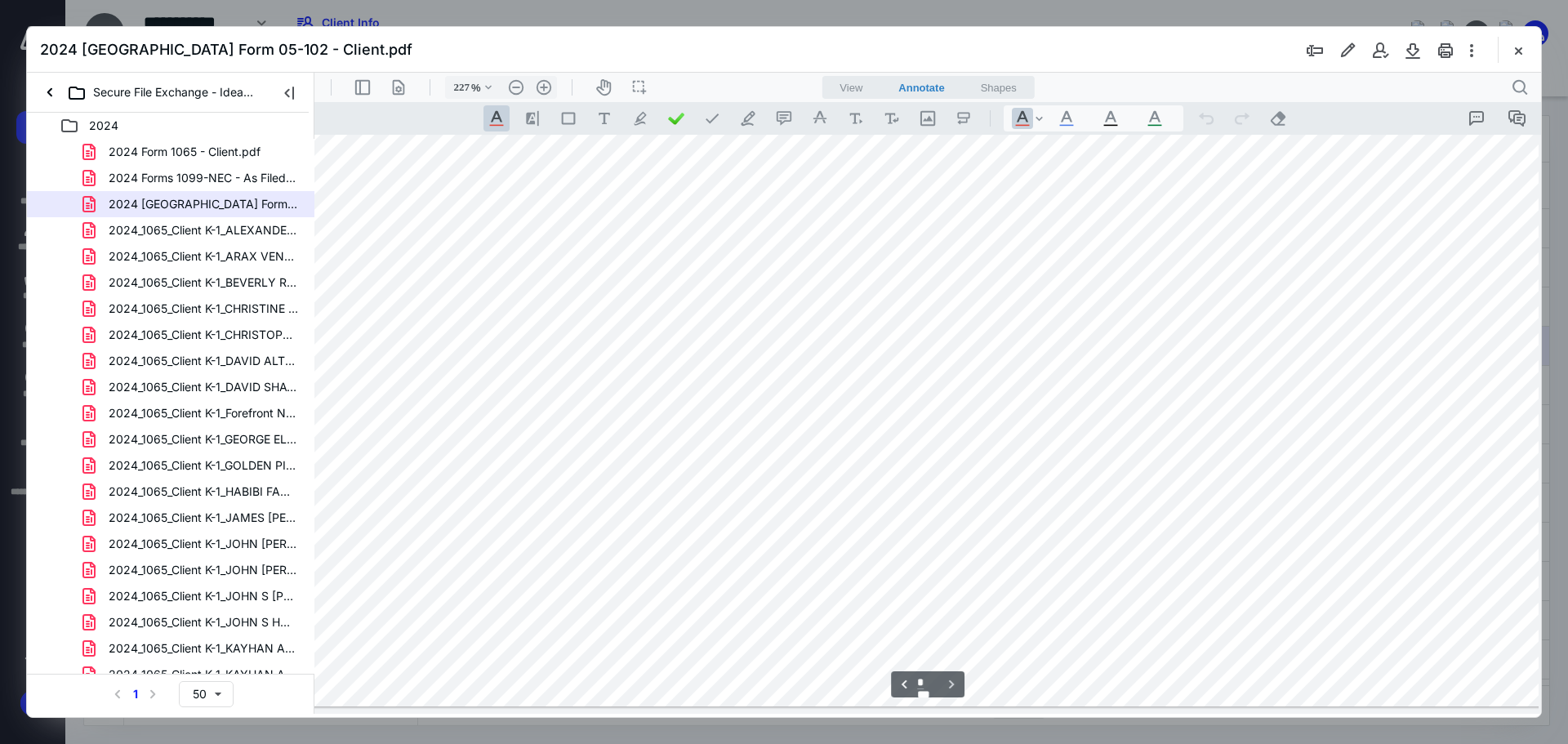click at bounding box center (1518, 50) 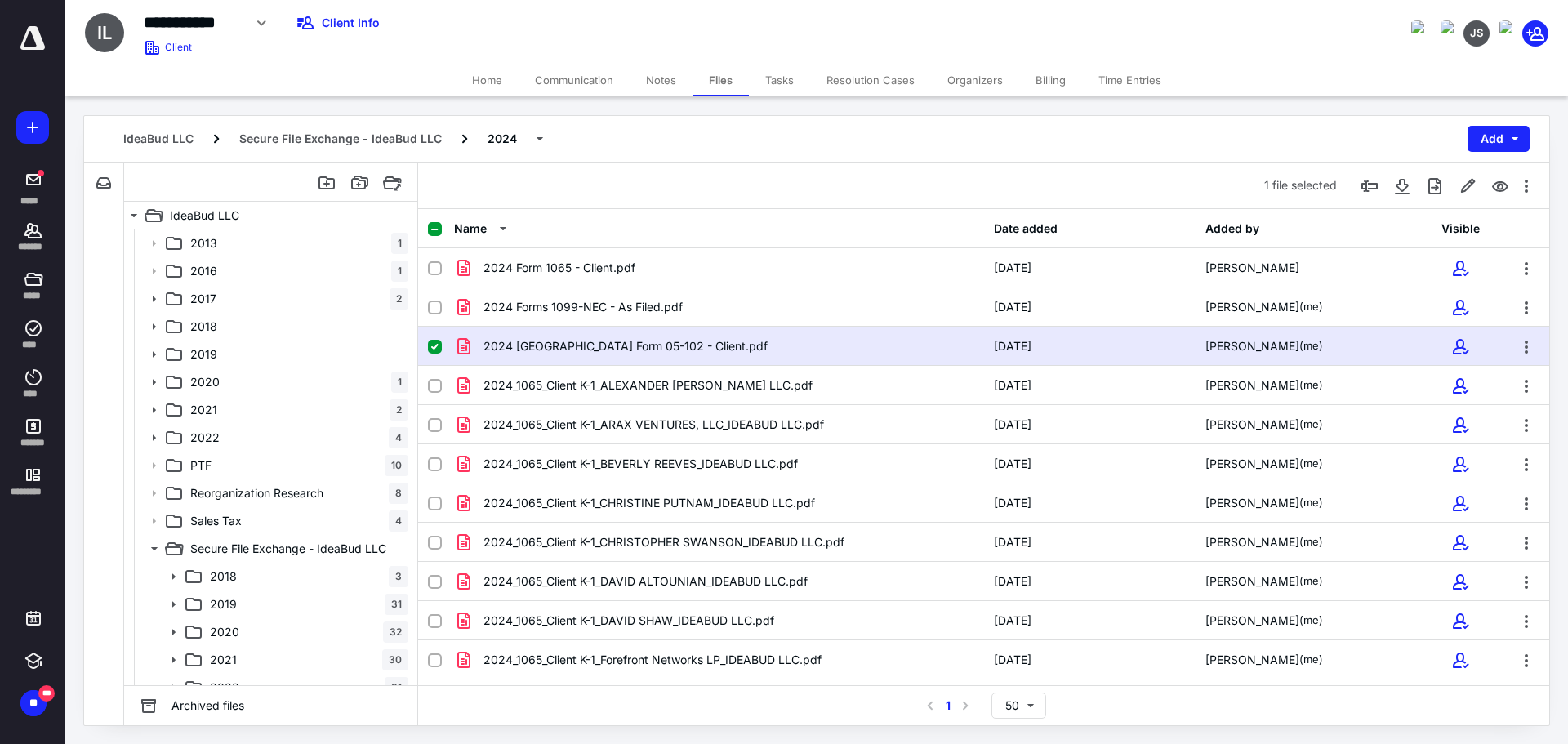 click 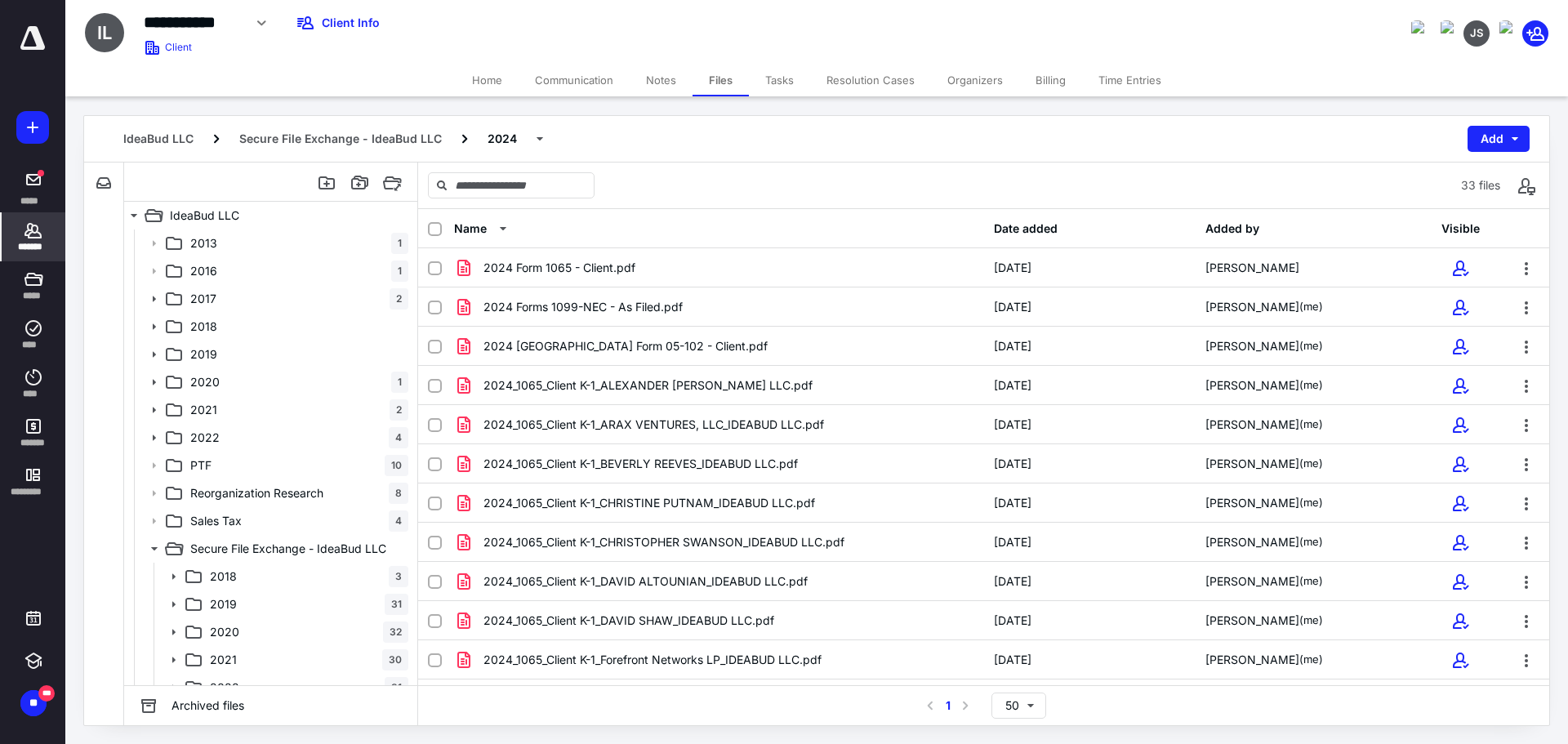 click on "*******" at bounding box center [33, 247] 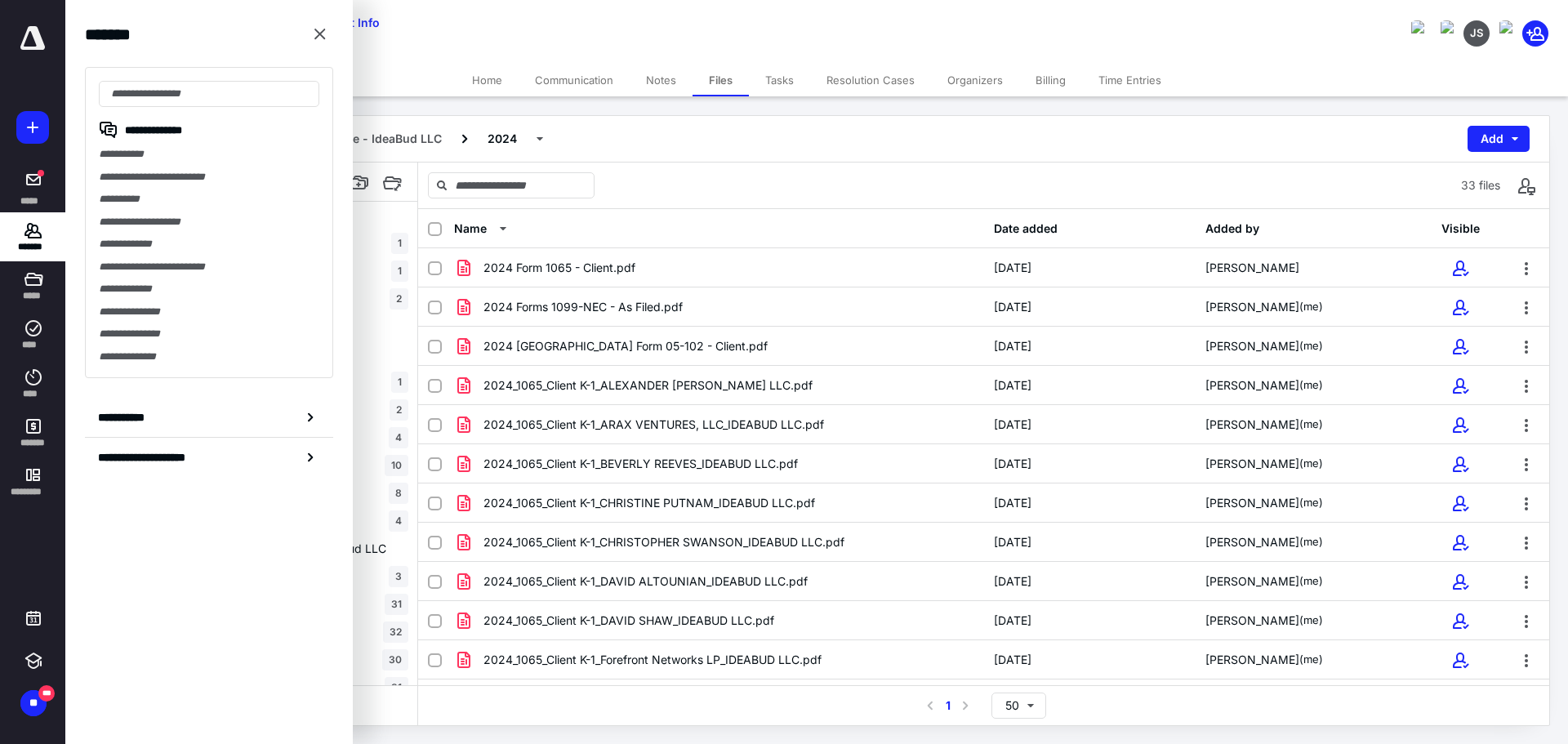 click on "**********" at bounding box center (209, 222) 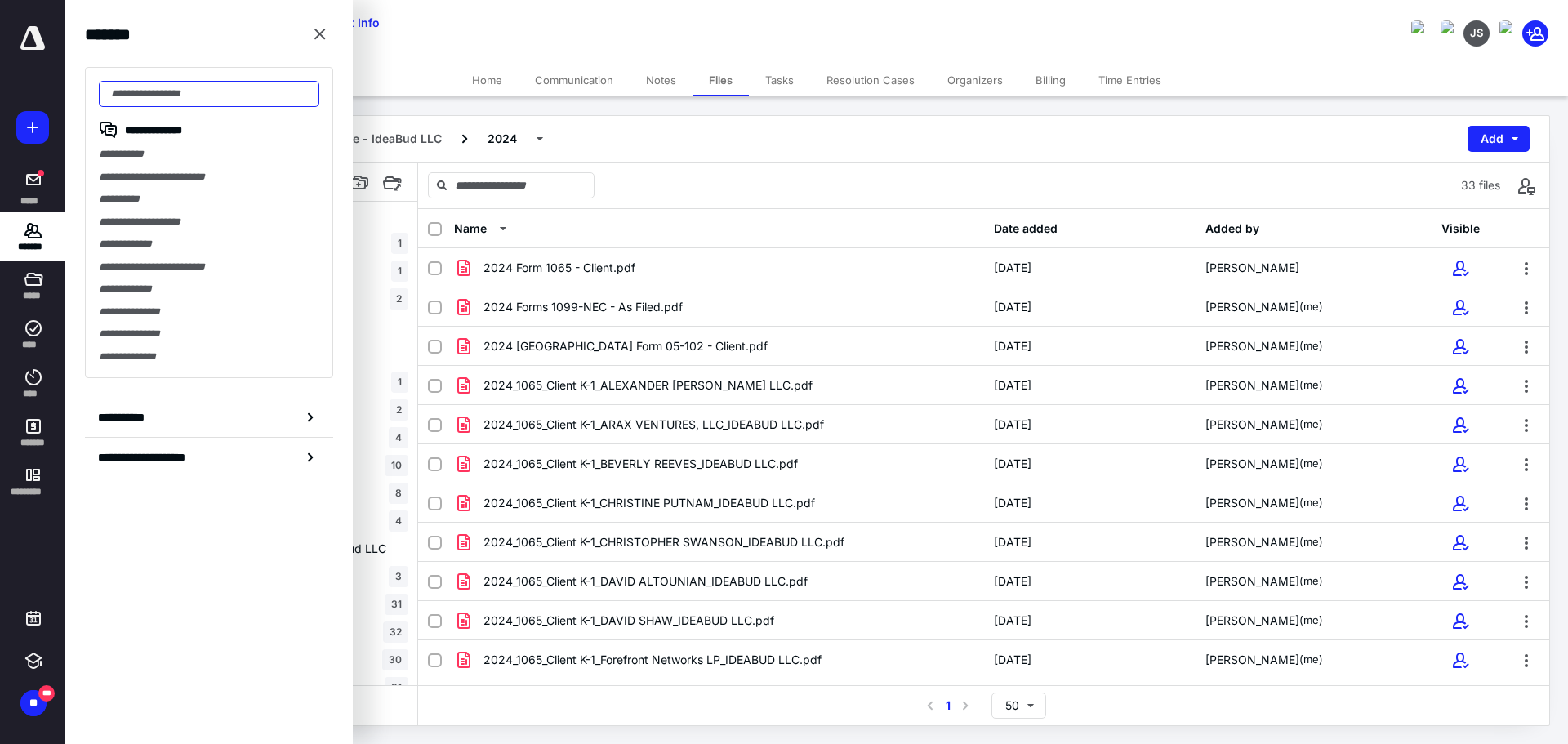 click at bounding box center [209, 94] 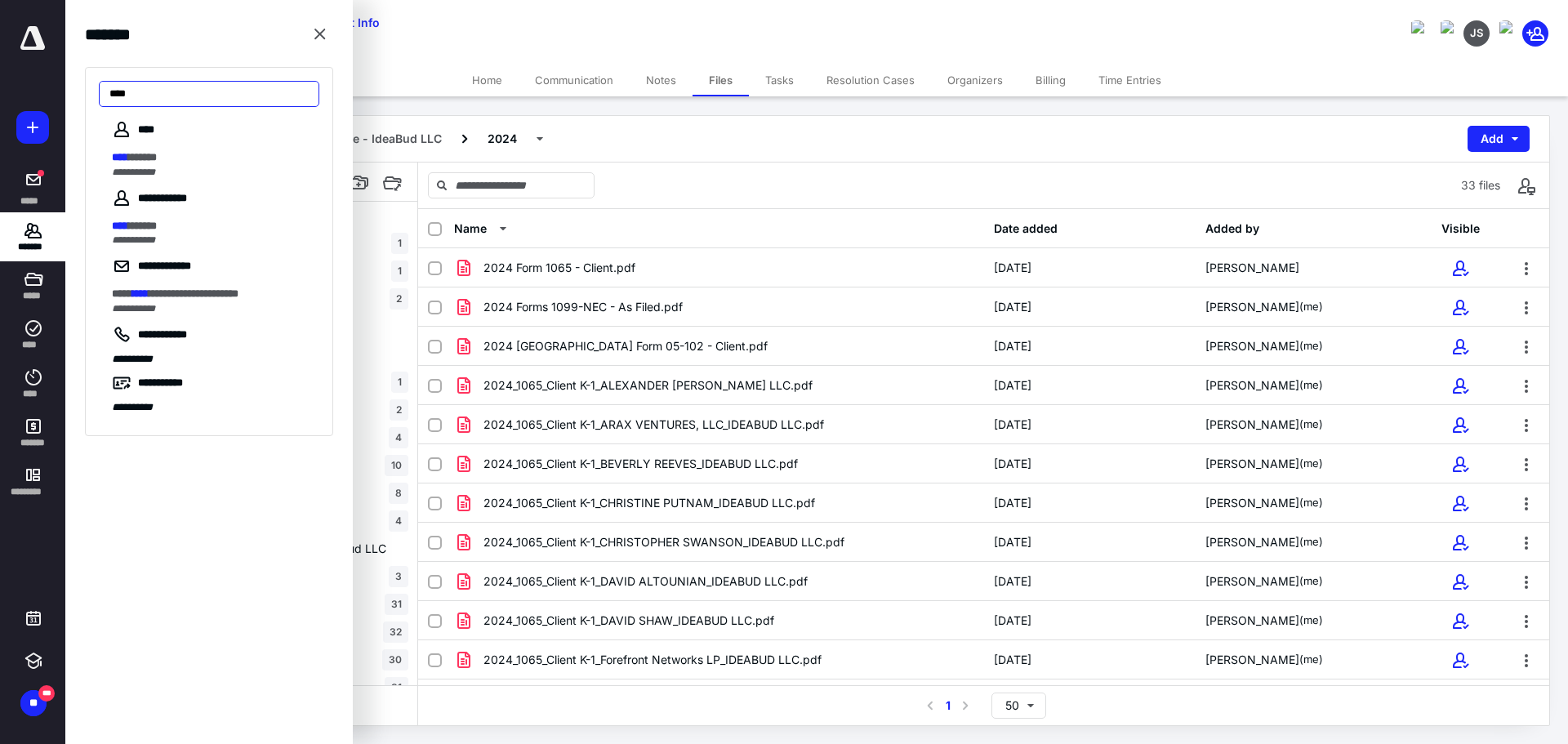 type on "****" 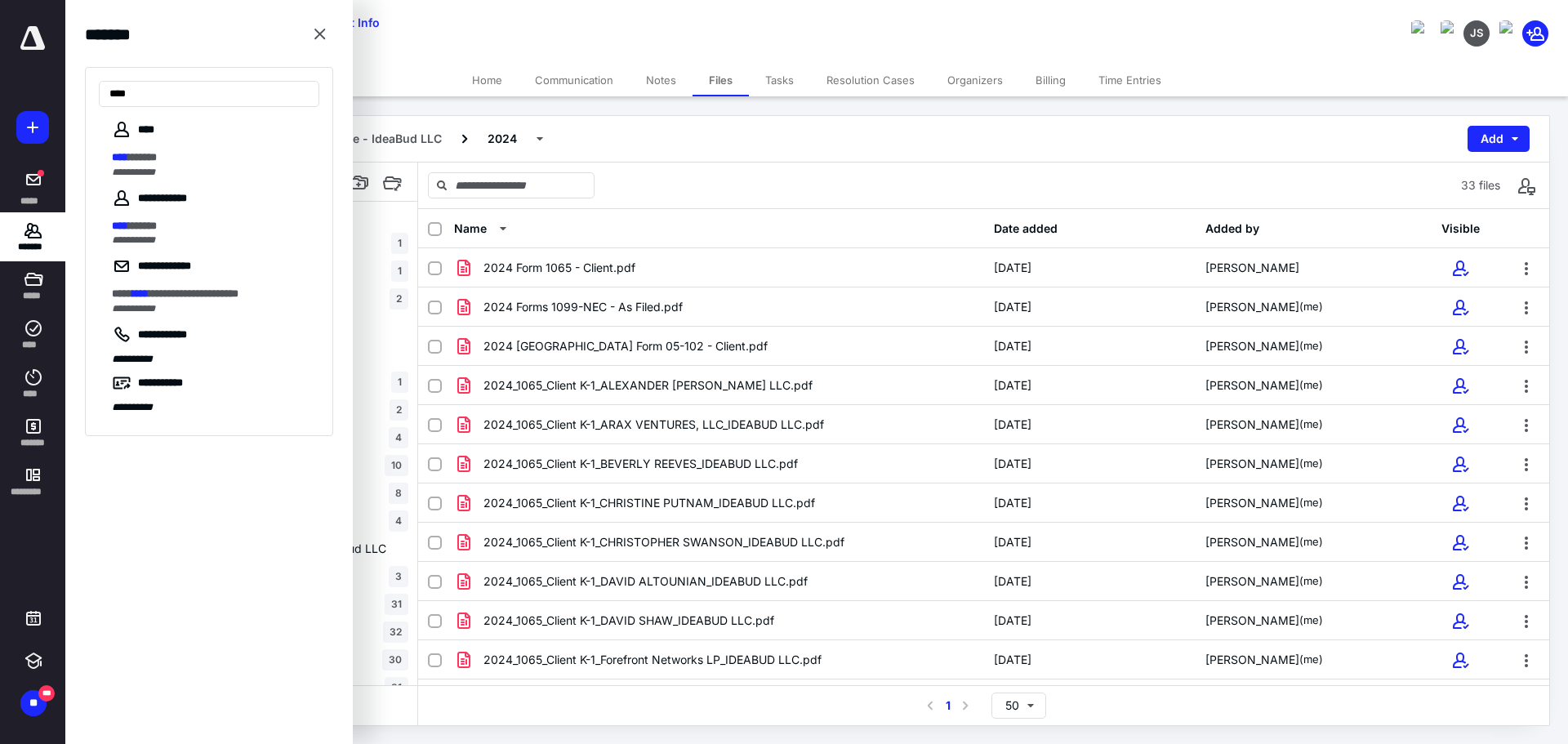 click on "**** *******" at bounding box center [211, 158] 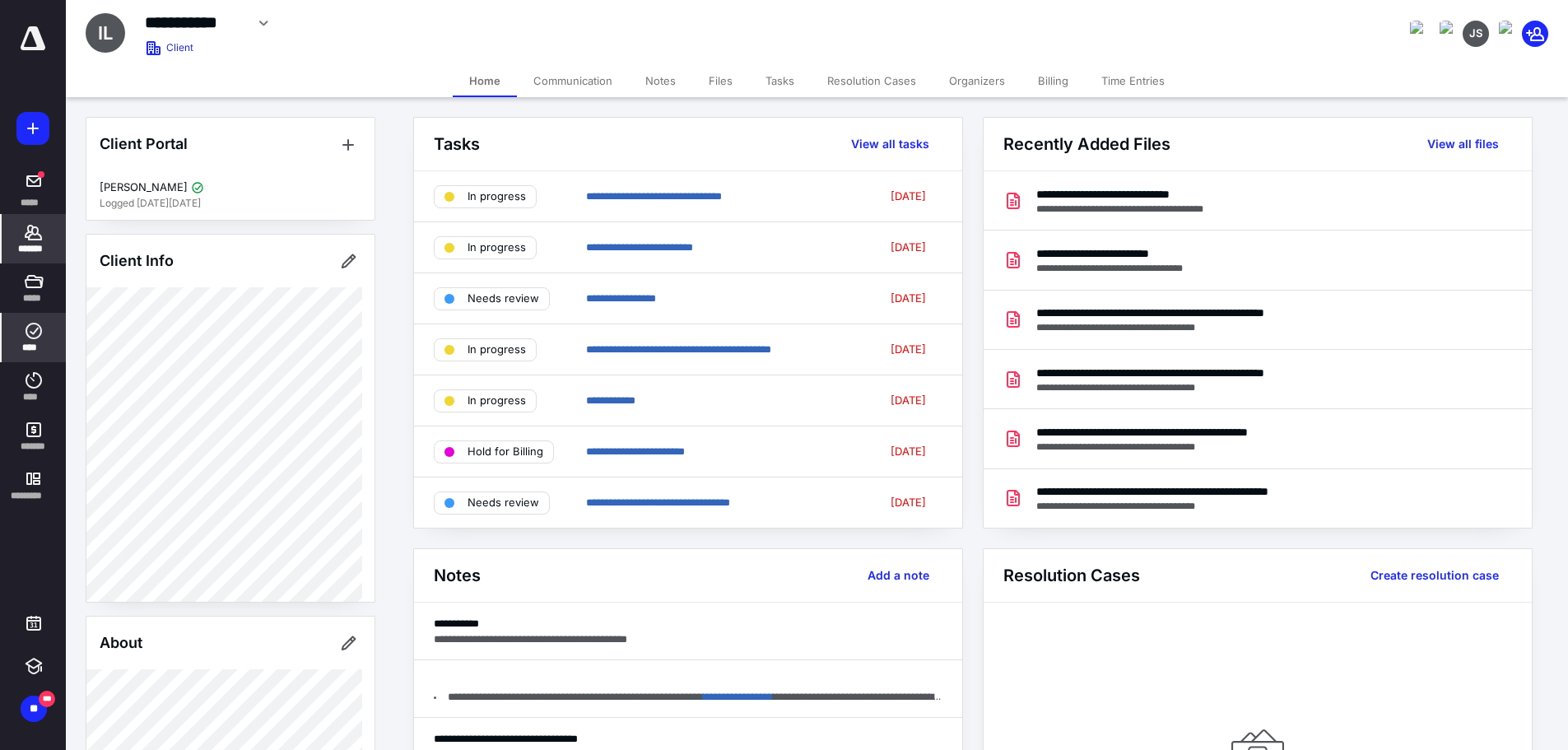 click on "****" at bounding box center (34, 347) 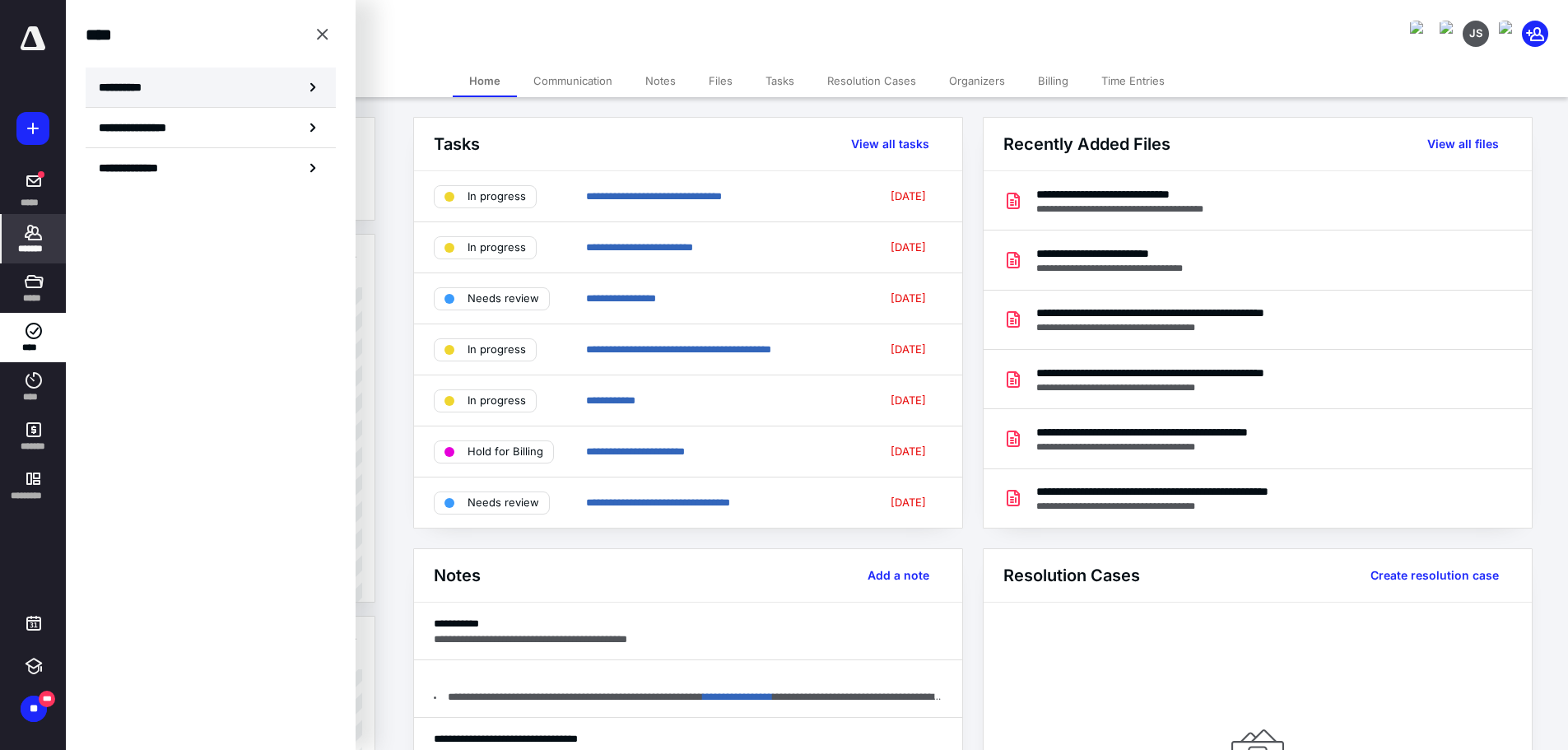 click on "**********" at bounding box center [211, 87] 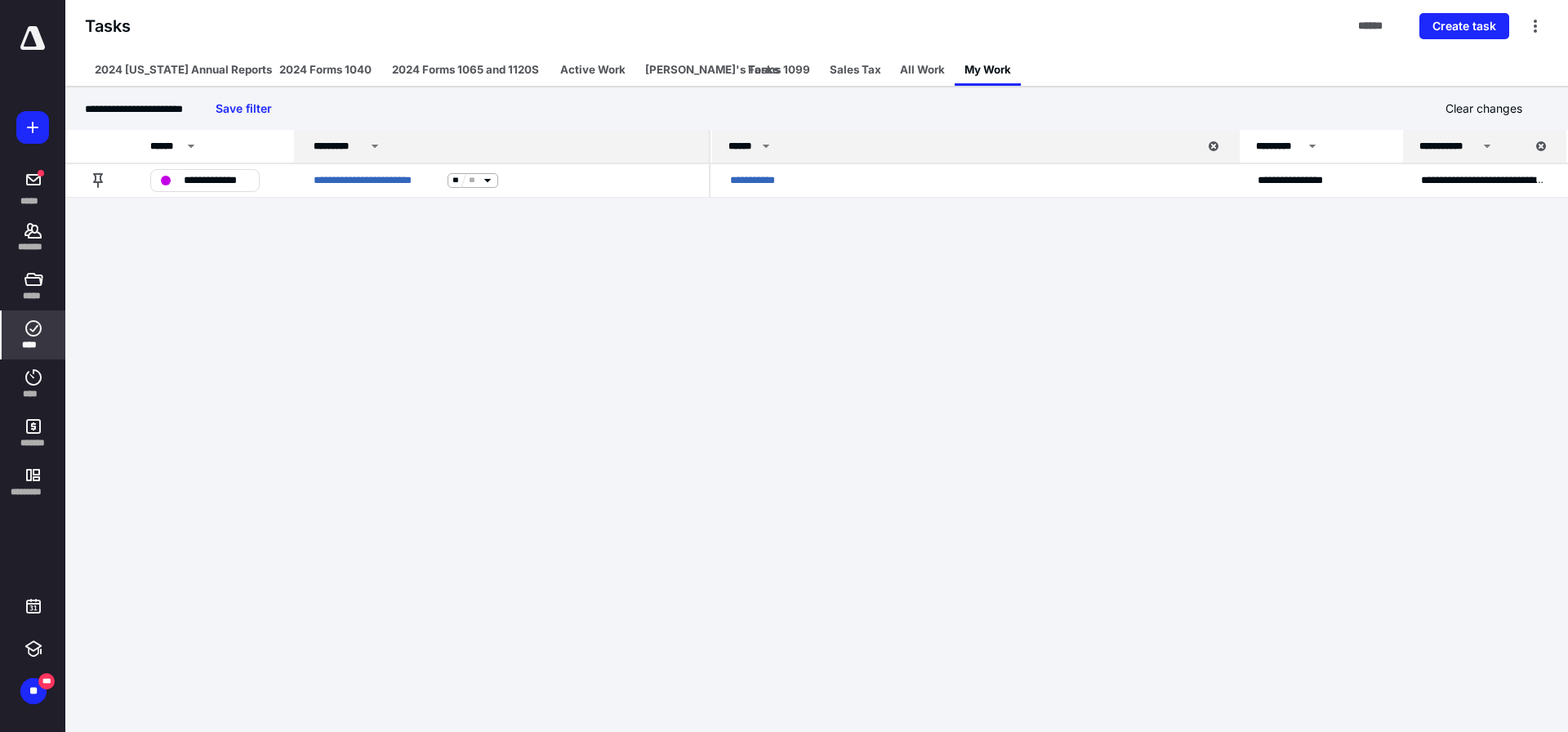 click 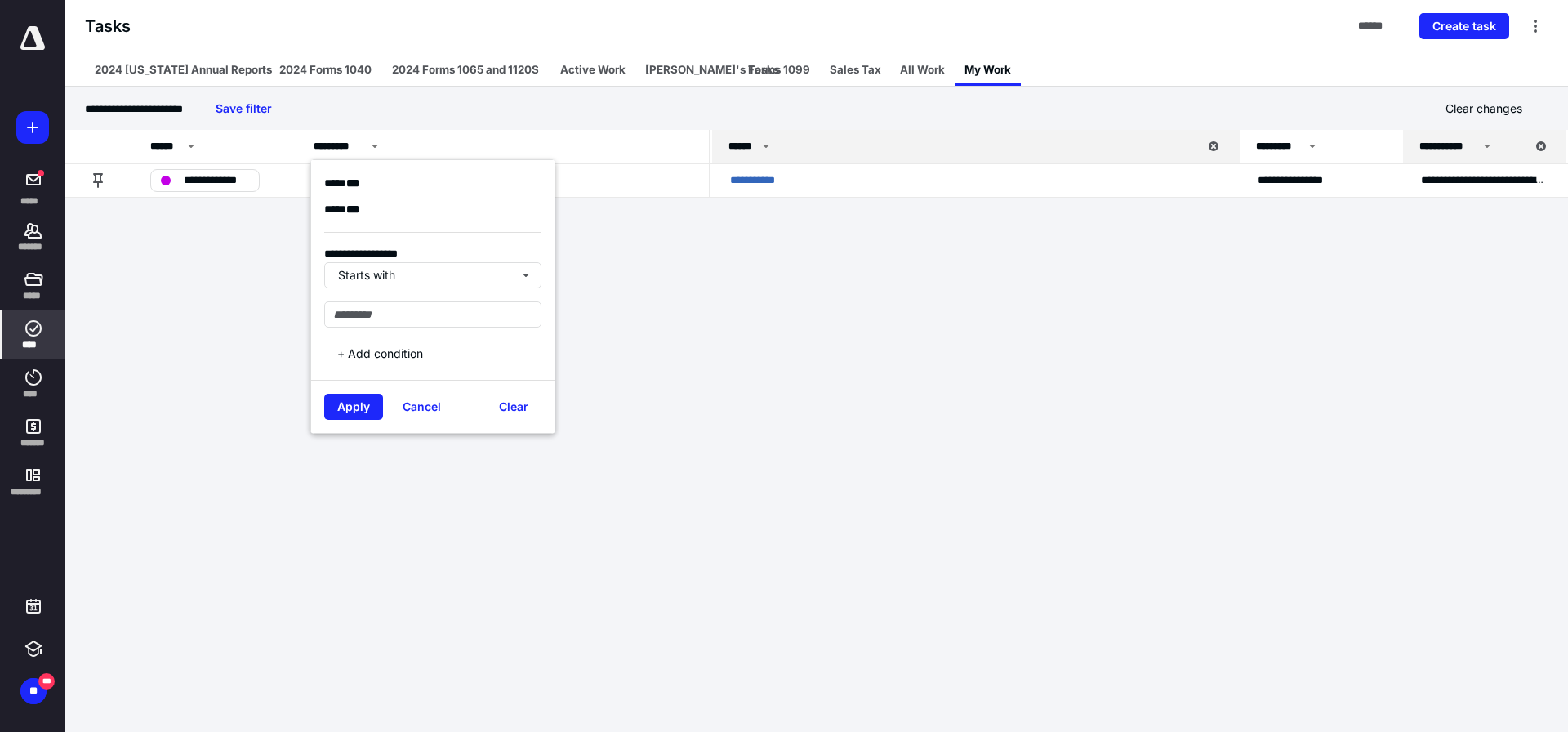 drag, startPoint x: 786, startPoint y: 259, endPoint x: 777, endPoint y: 217, distance: 42.953463 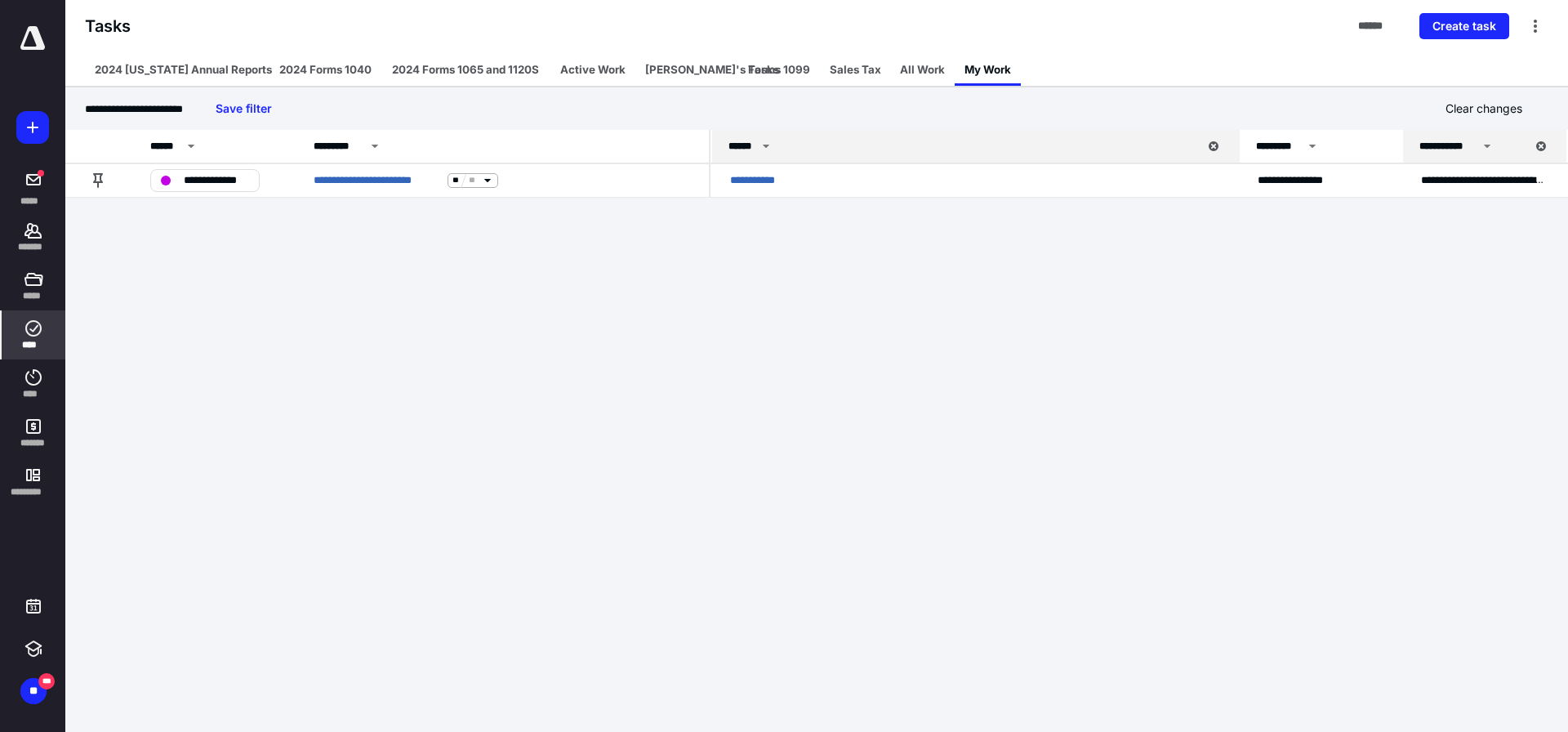 click on "******" at bounding box center (969, 146) 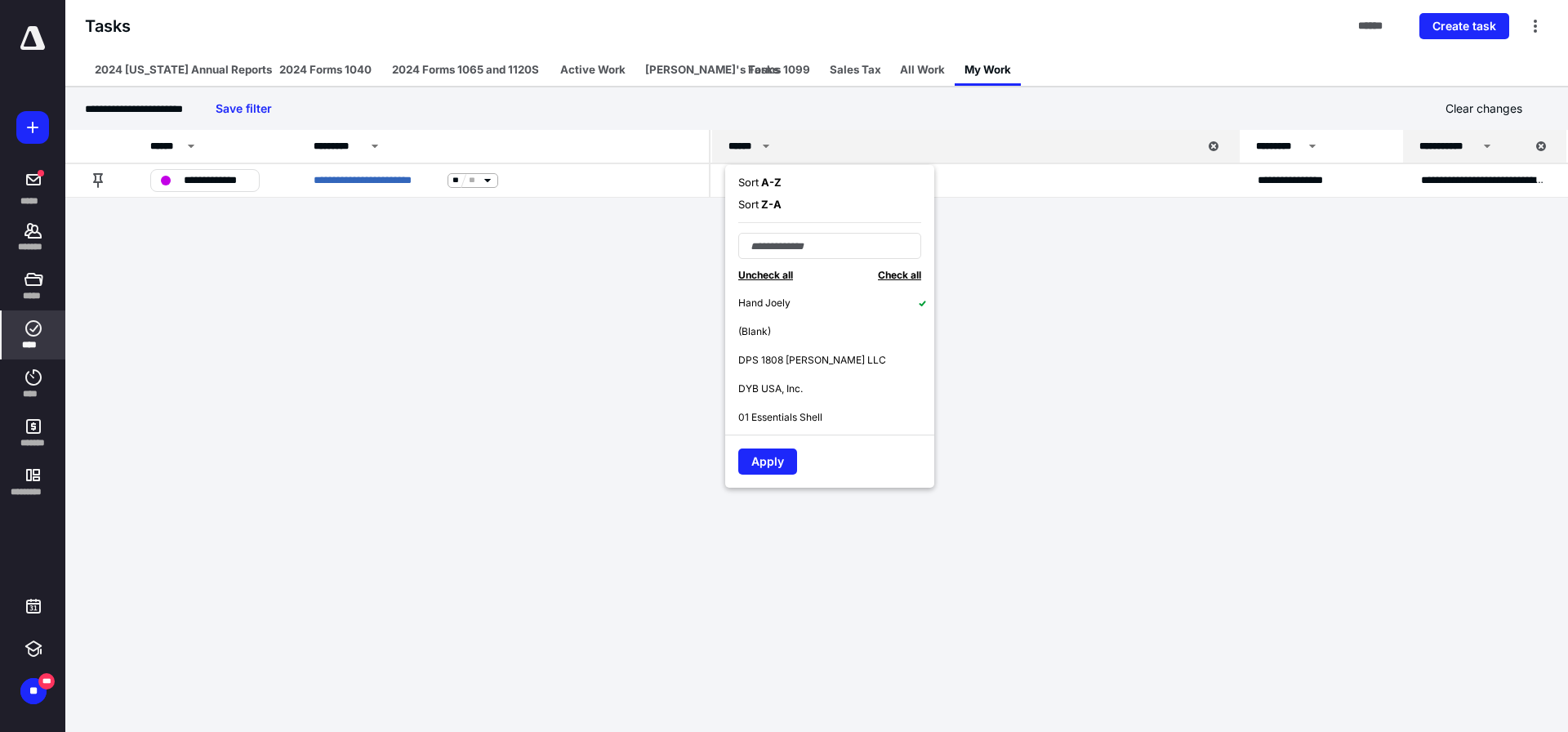 click on "Sort   A  -  Z Sort   Z  -  A Uncheck all Check all Hand Joely (Blank)  DPS 1808 [PERSON_NAME] LLC  DYB USA, Inc. 01 Essentials Shell 01 Plus Shell 02 Essentials Shell 02 Plus Shell 03 Essentials Shell 03 Plus Shell 04 Plus Shell 137 Fine Dining, Inc 2810 Metcalfe LLC 4 Clarendon Group LLC 5 for $100_20050272_ESS_1 5 for $100_20050272_ESS_2 55 Greetings LLC 6Fathoms Consulting, LLC 777 Fine Dining Inc 906 CMVI Holdings, LLC A Plus Paint & Construction LLC A-Frame [MEDICAL_DATA] LLC Abejas Duet LLC Abejas Inc Abejas LTD [PERSON_NAME] Admin Adream Decor LLC Advantage Insurance LLC Advantage Insurance LLC-1 Agg Road Associates, LP Ahlan Collective LLC [PERSON_NAME] [PERSON_NAME] Land Acquisition, LLC Alchemy Productions, LLC [PERSON_NAME] [PERSON_NAME] Nurseries, LLC [PERSON_NAME] Allium Holdings LLC Allotrope Medical, Inc. Allthenticate Inc Aloxy Inc. [PERSON_NAME] Ambient Solutions LLC American V8 Road Racing Series Anatomic Fitness, LLC [PERSON_NAME] [PERSON_NAME] + [PERSON_NAME] [PERSON_NAME] [PERSON_NAME]" at bounding box center [830, 326] 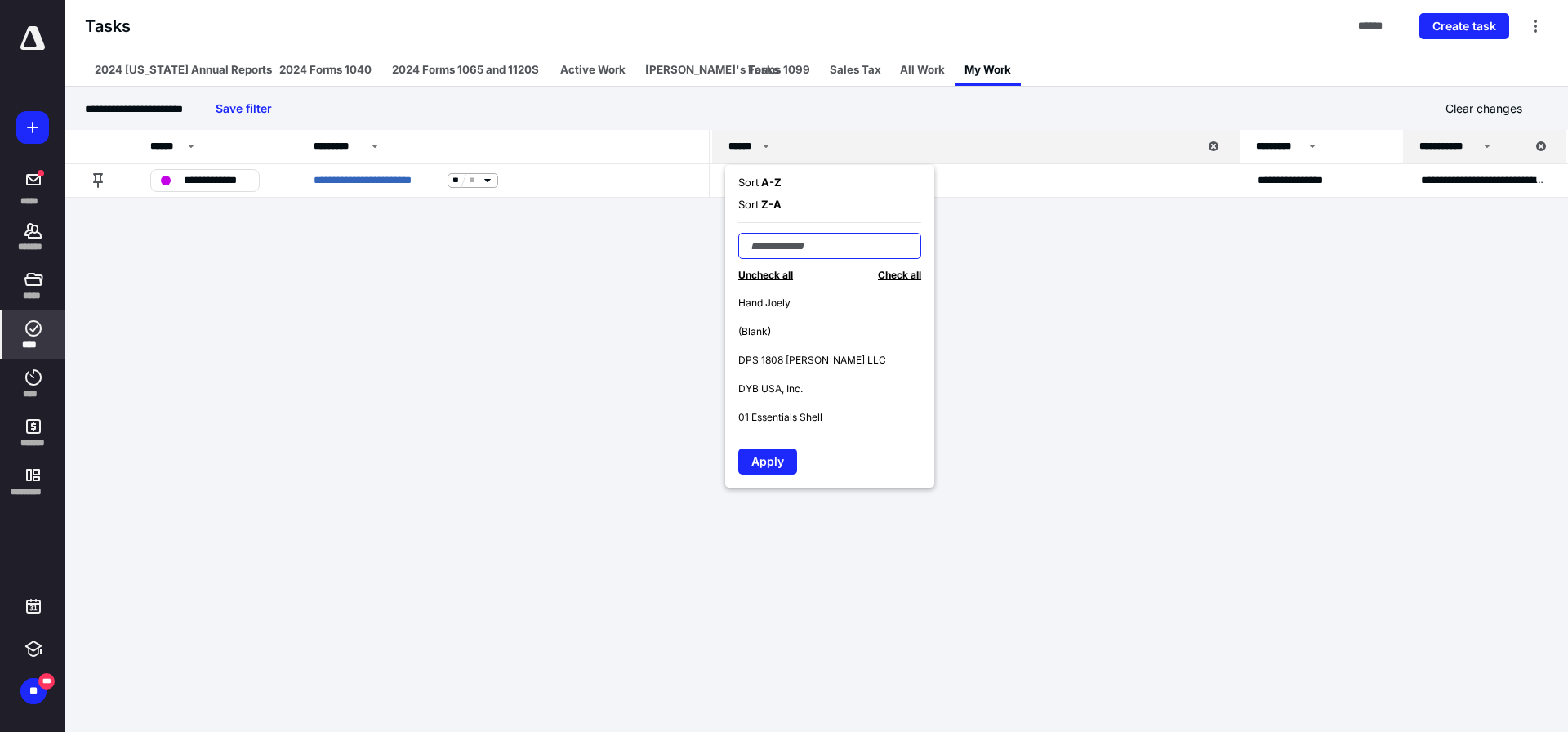 click at bounding box center [830, 246] 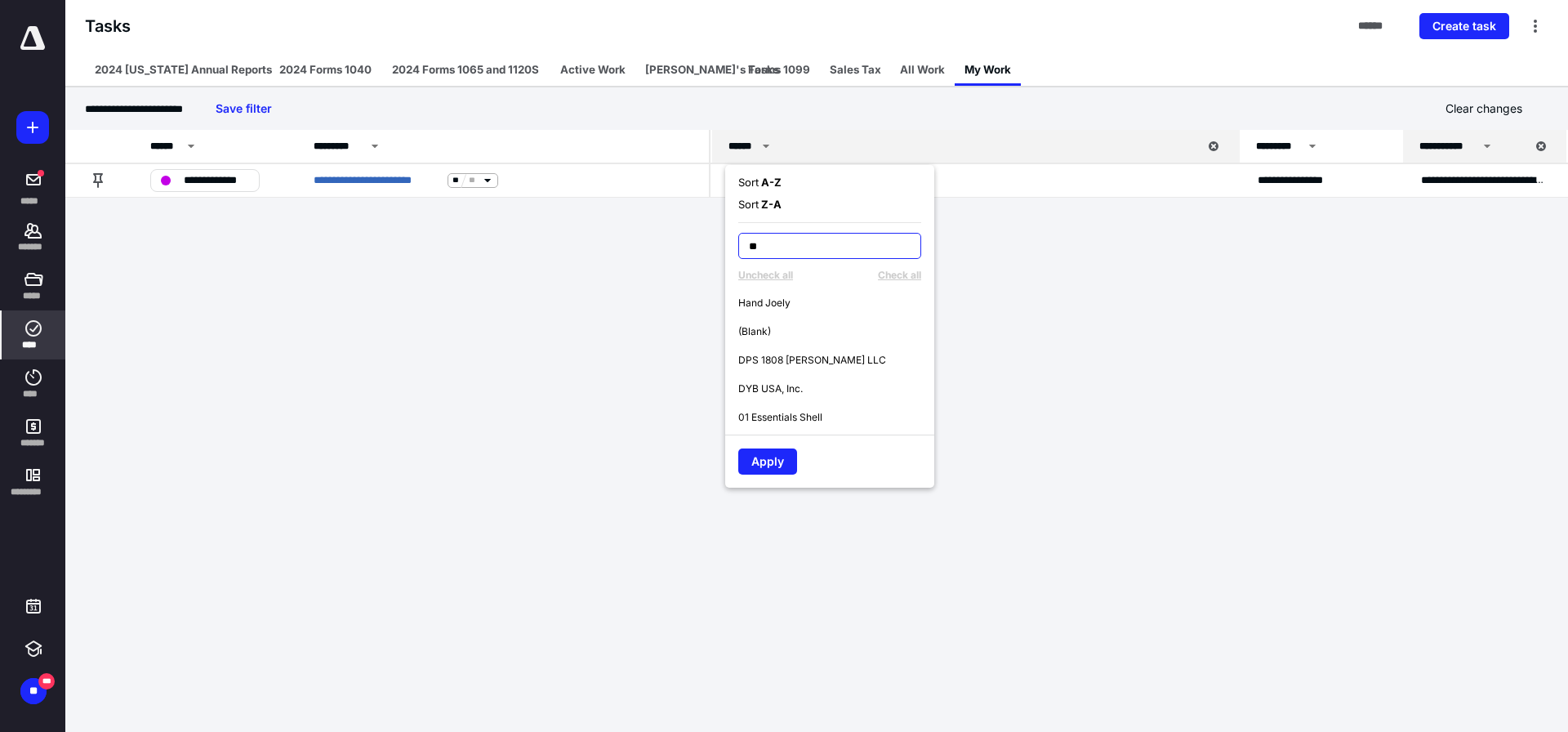type on "*" 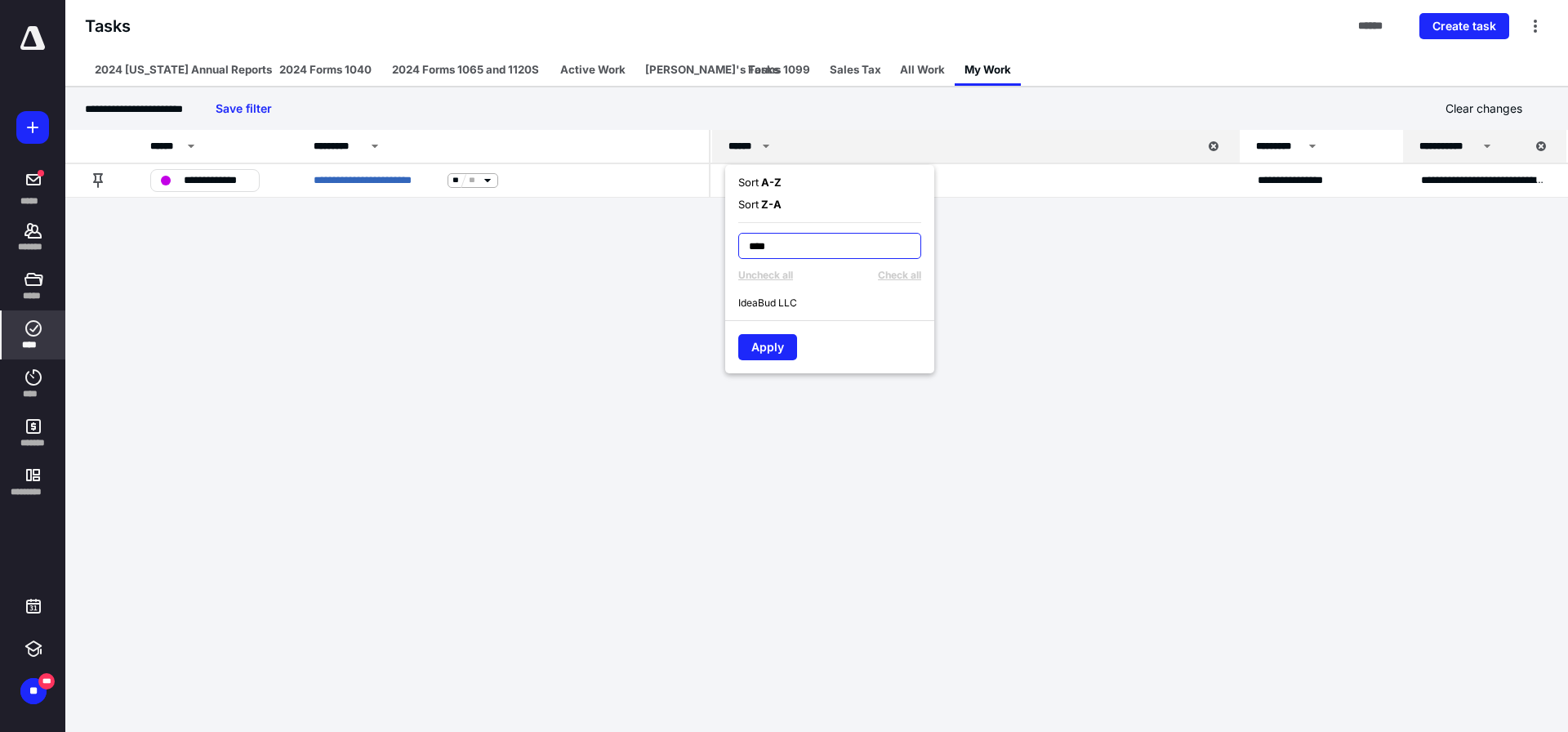 type on "****" 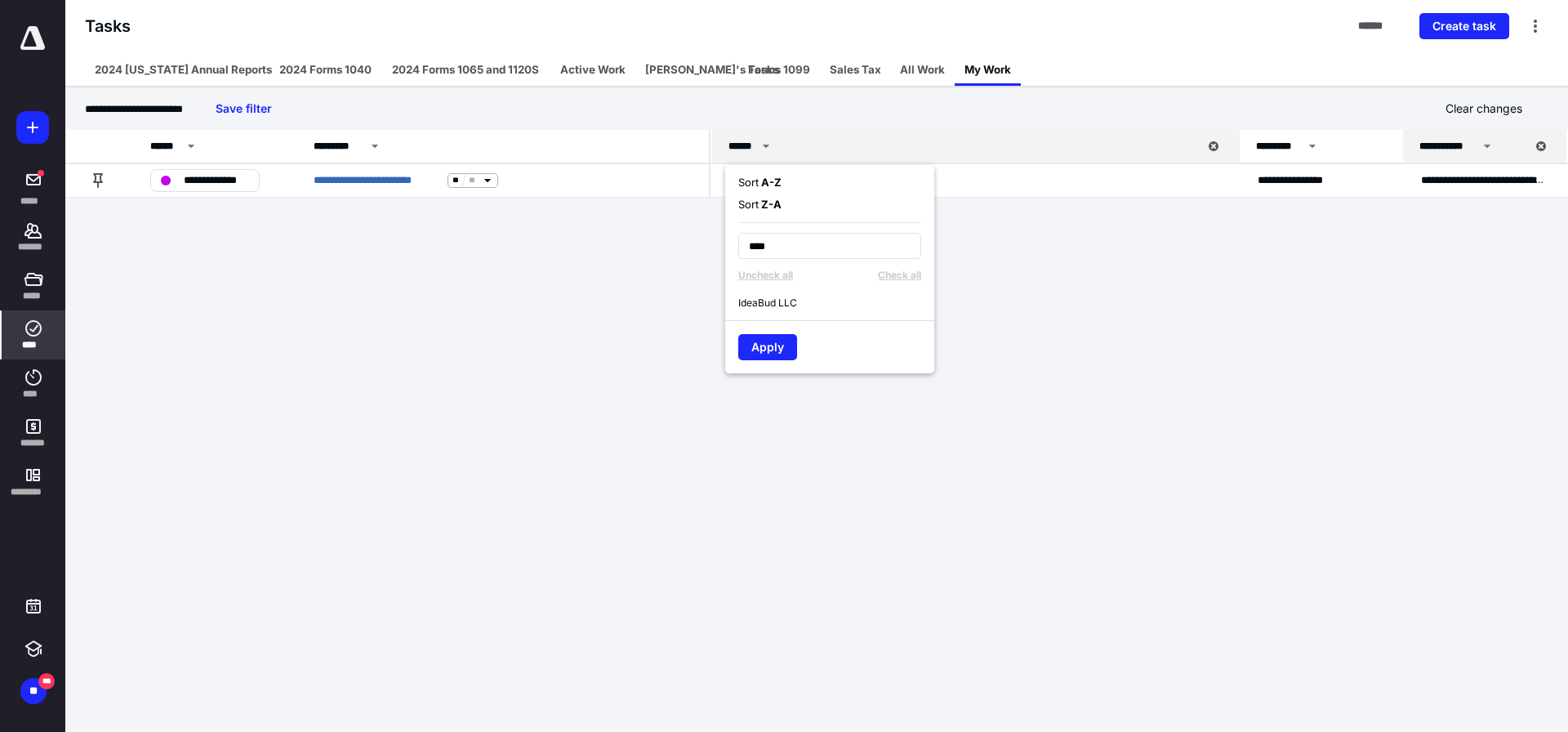 click on "IdeaBud LLC" at bounding box center [836, 302] 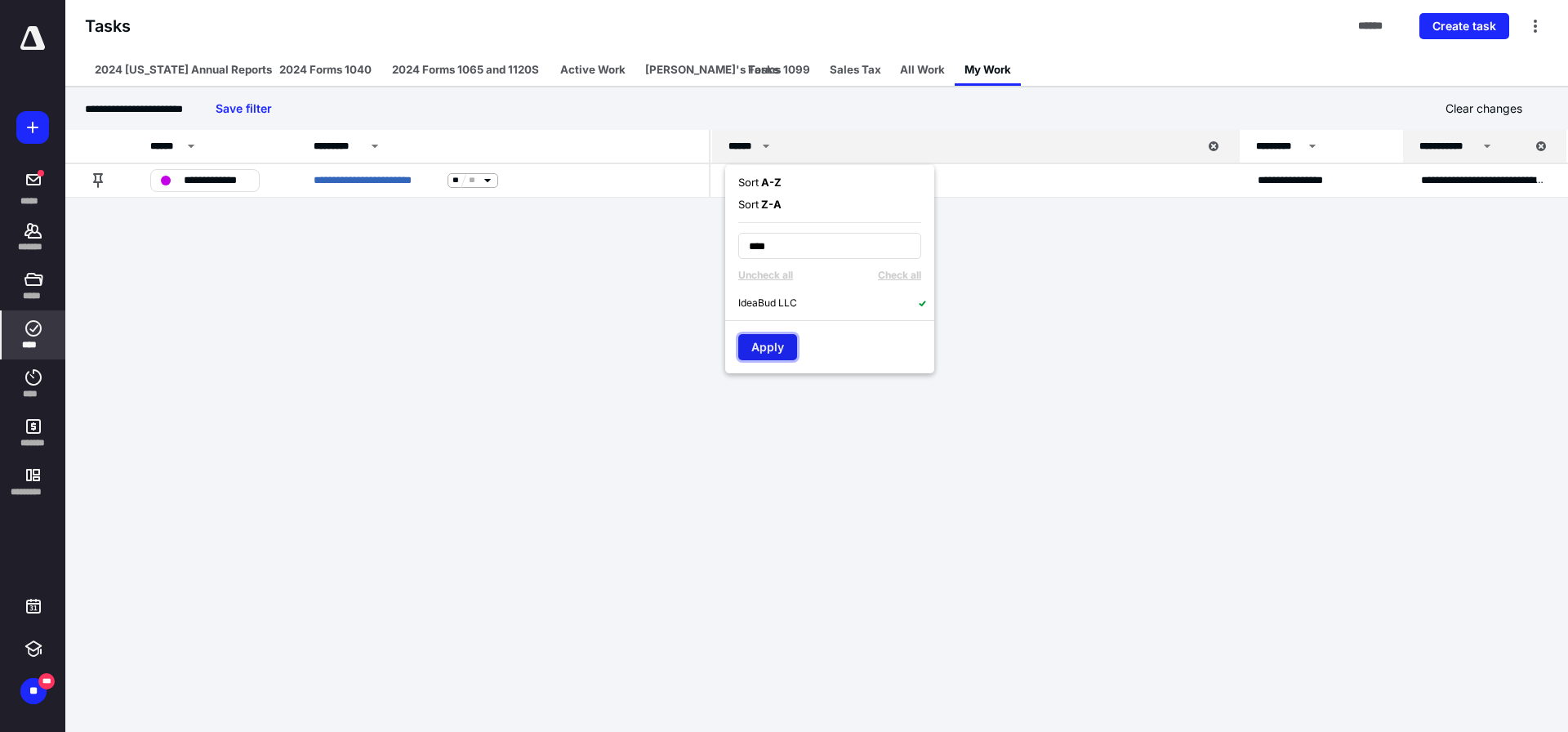 click on "Apply" at bounding box center [768, 347] 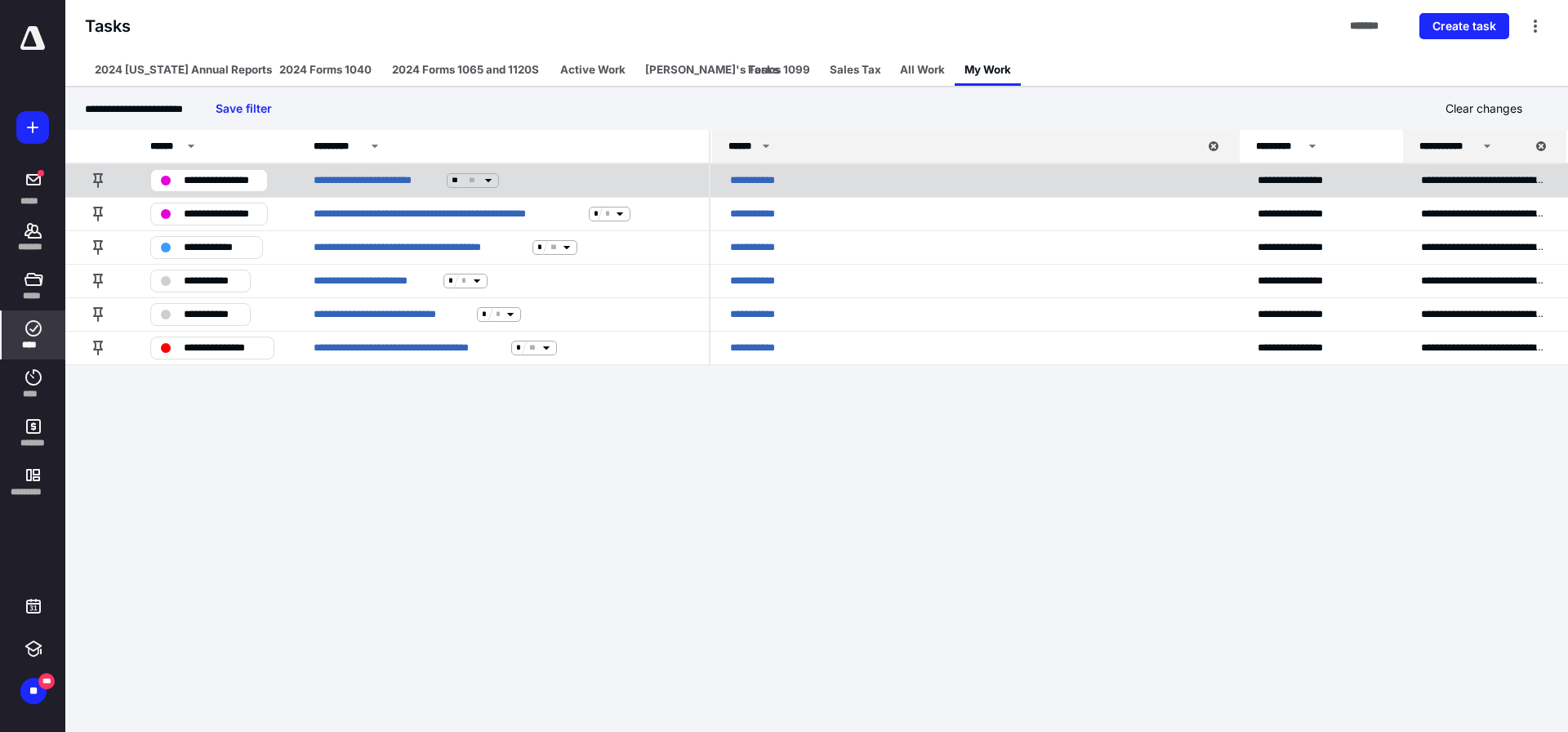 click on "**********" at bounding box center [220, 181] 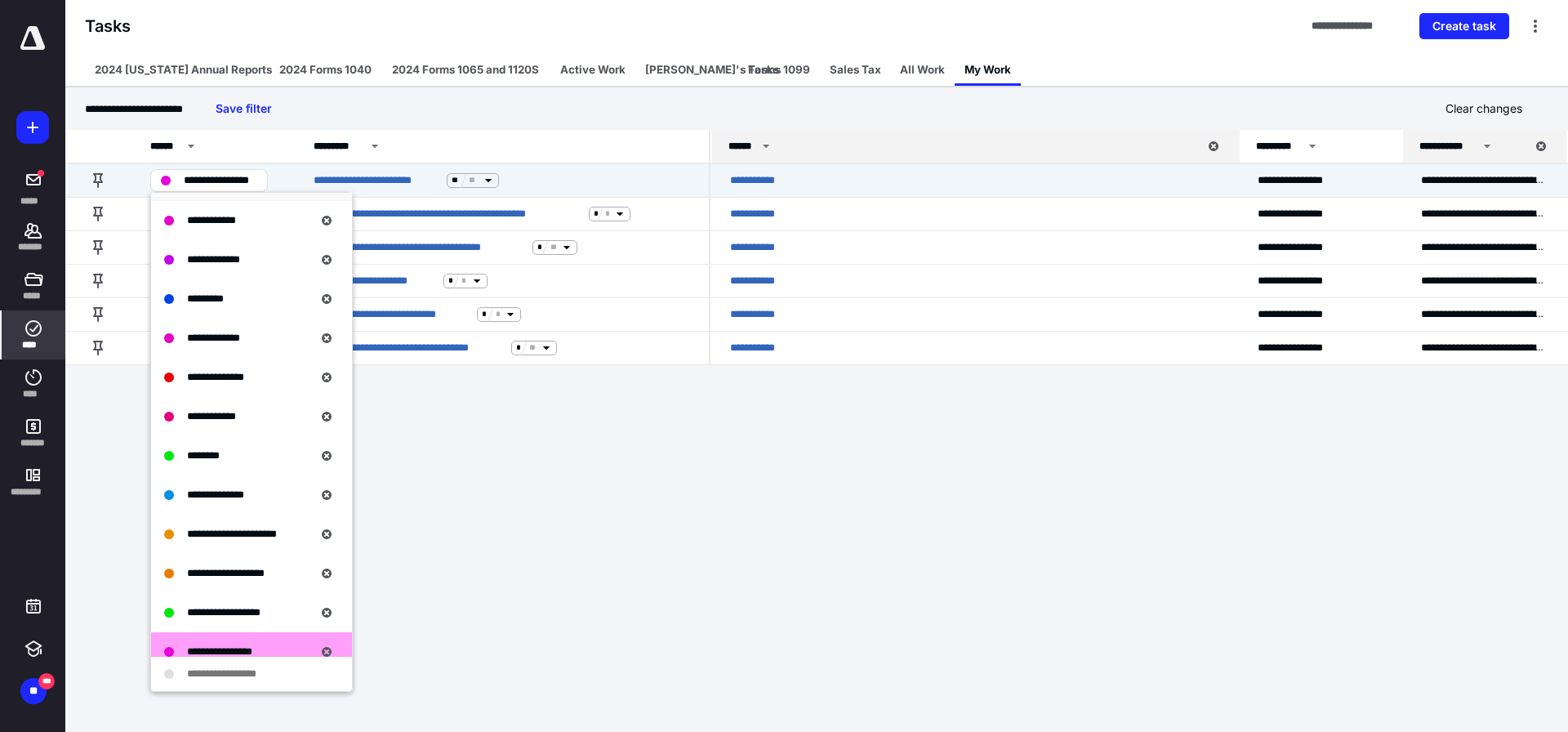 scroll, scrollTop: 308, scrollLeft: 0, axis: vertical 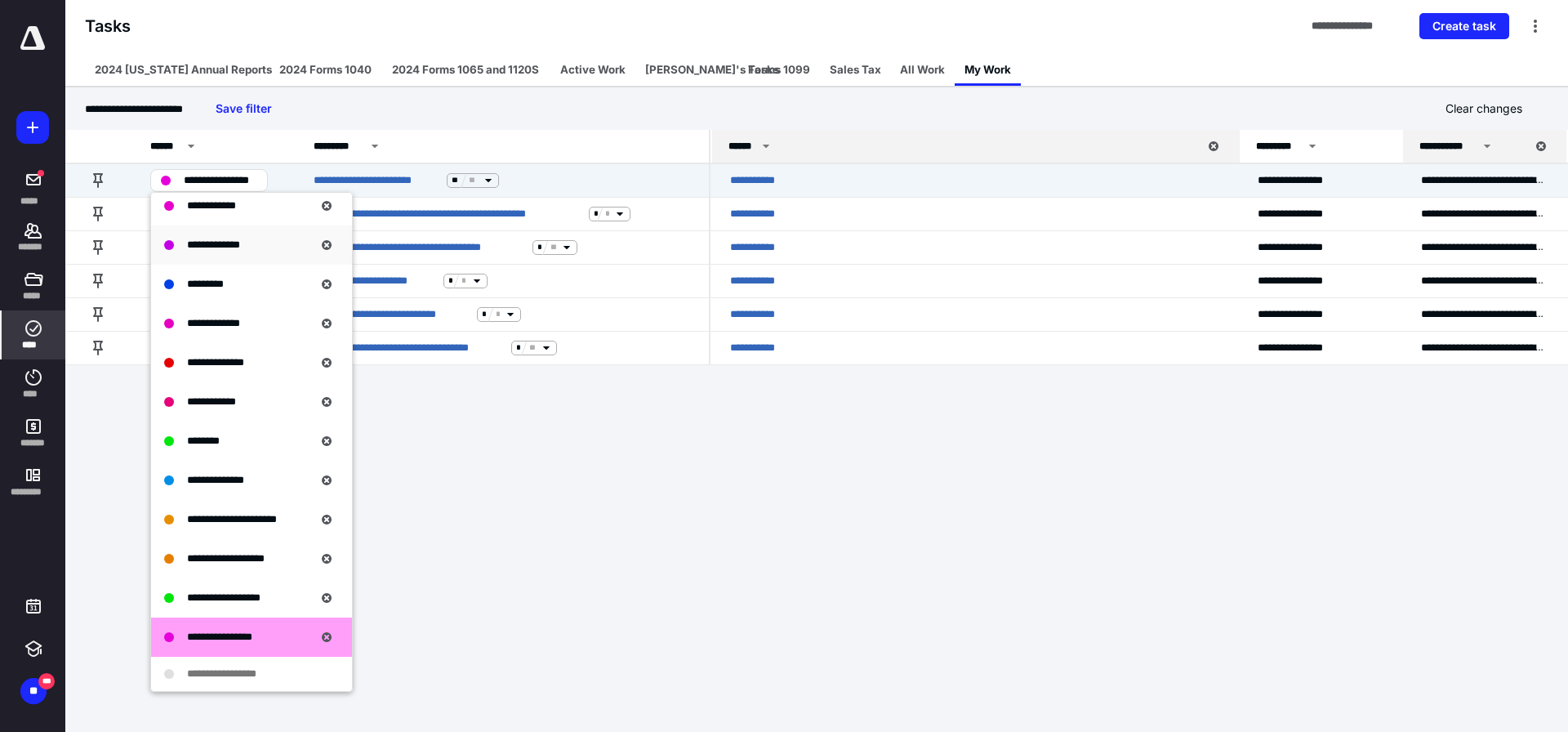 click on "**********" at bounding box center (213, 244) 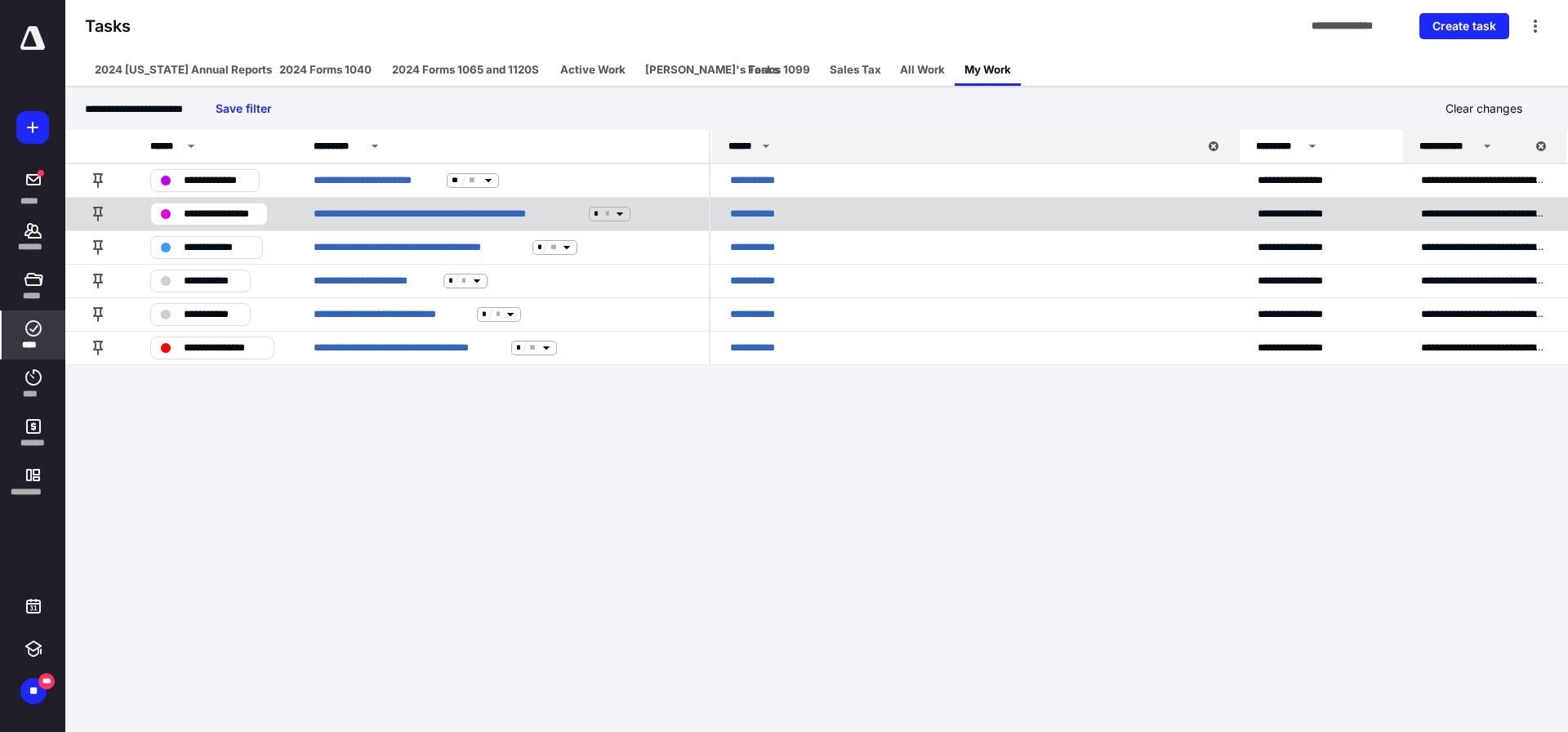 click on "**********" at bounding box center (220, 214) 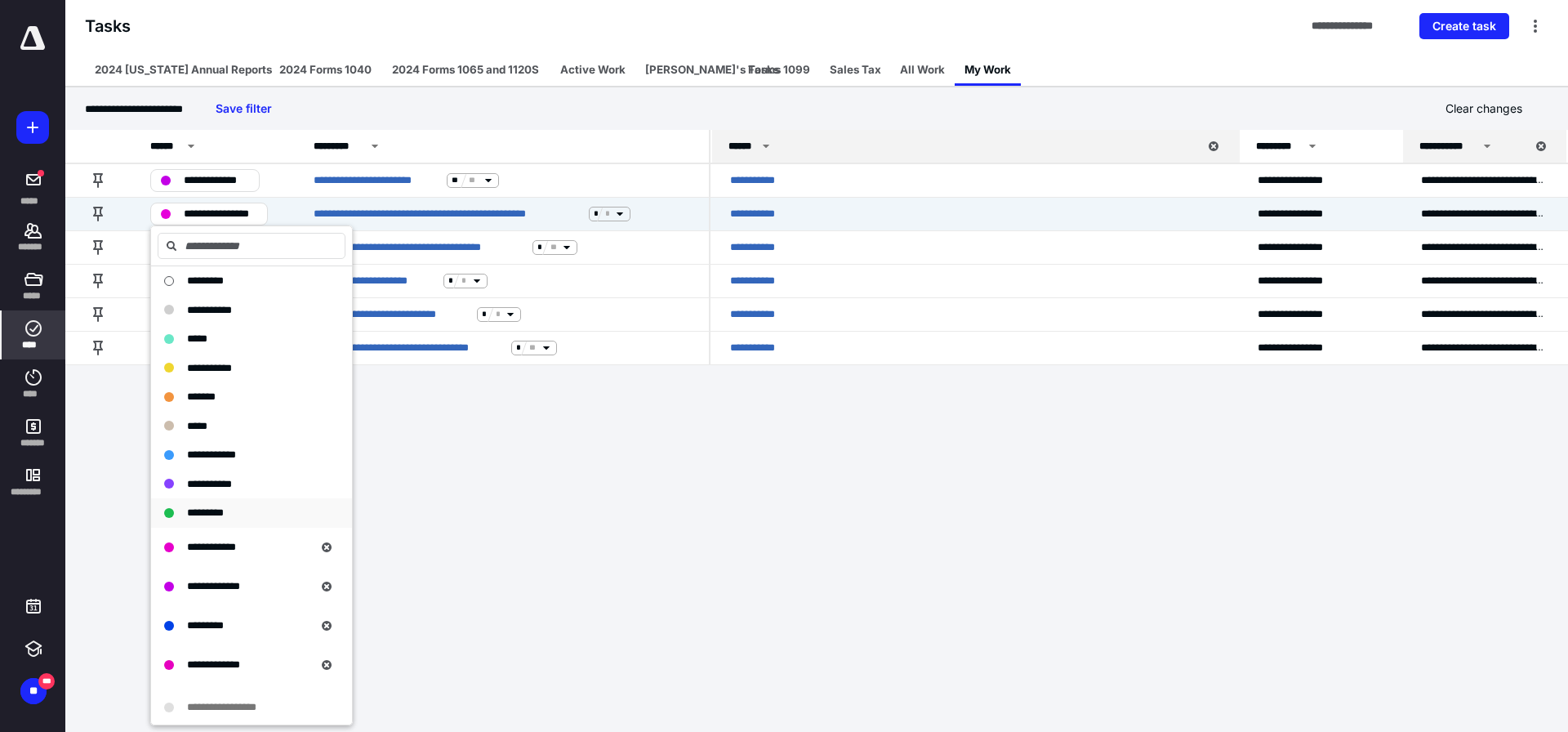 scroll, scrollTop: 82, scrollLeft: 0, axis: vertical 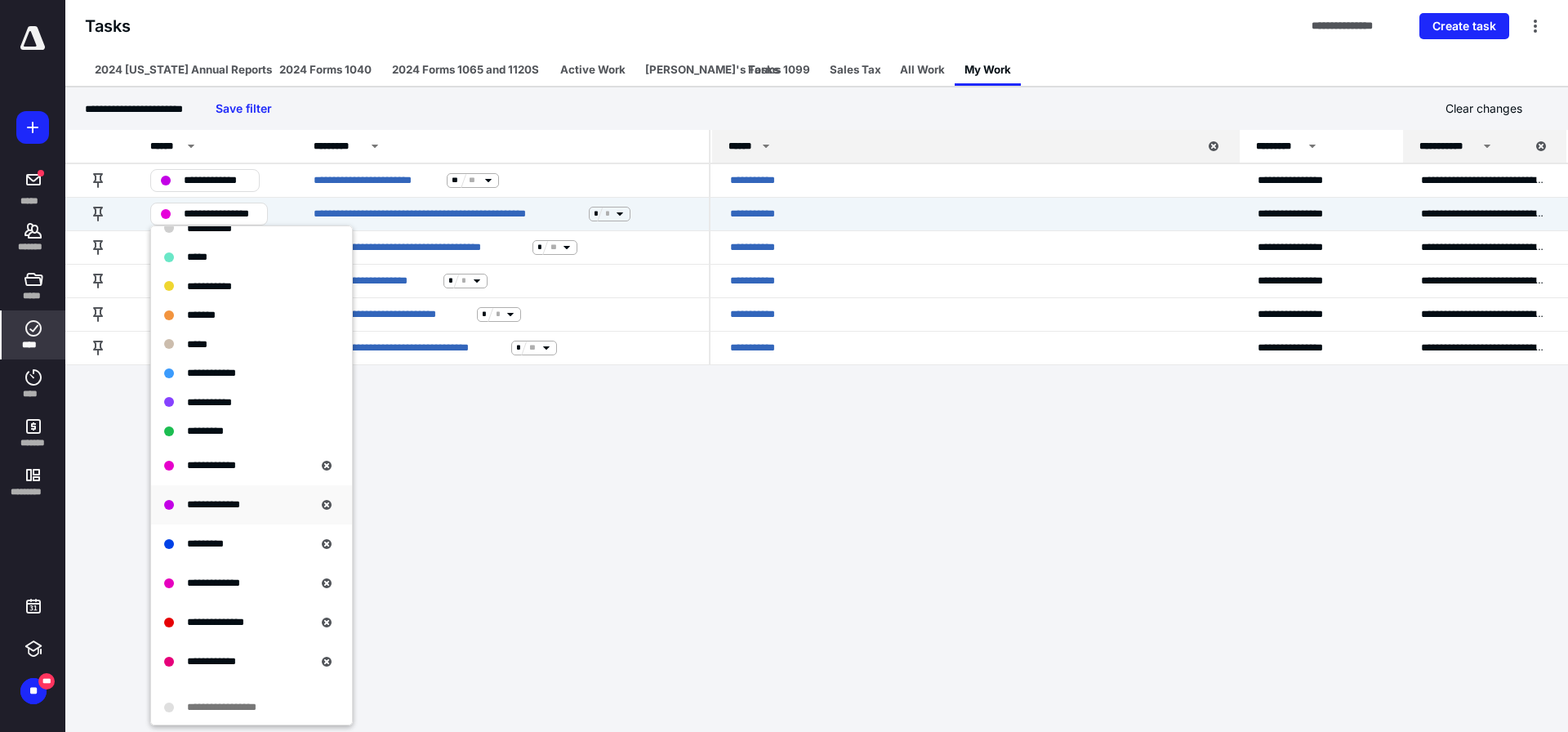 click on "**********" at bounding box center [213, 504] 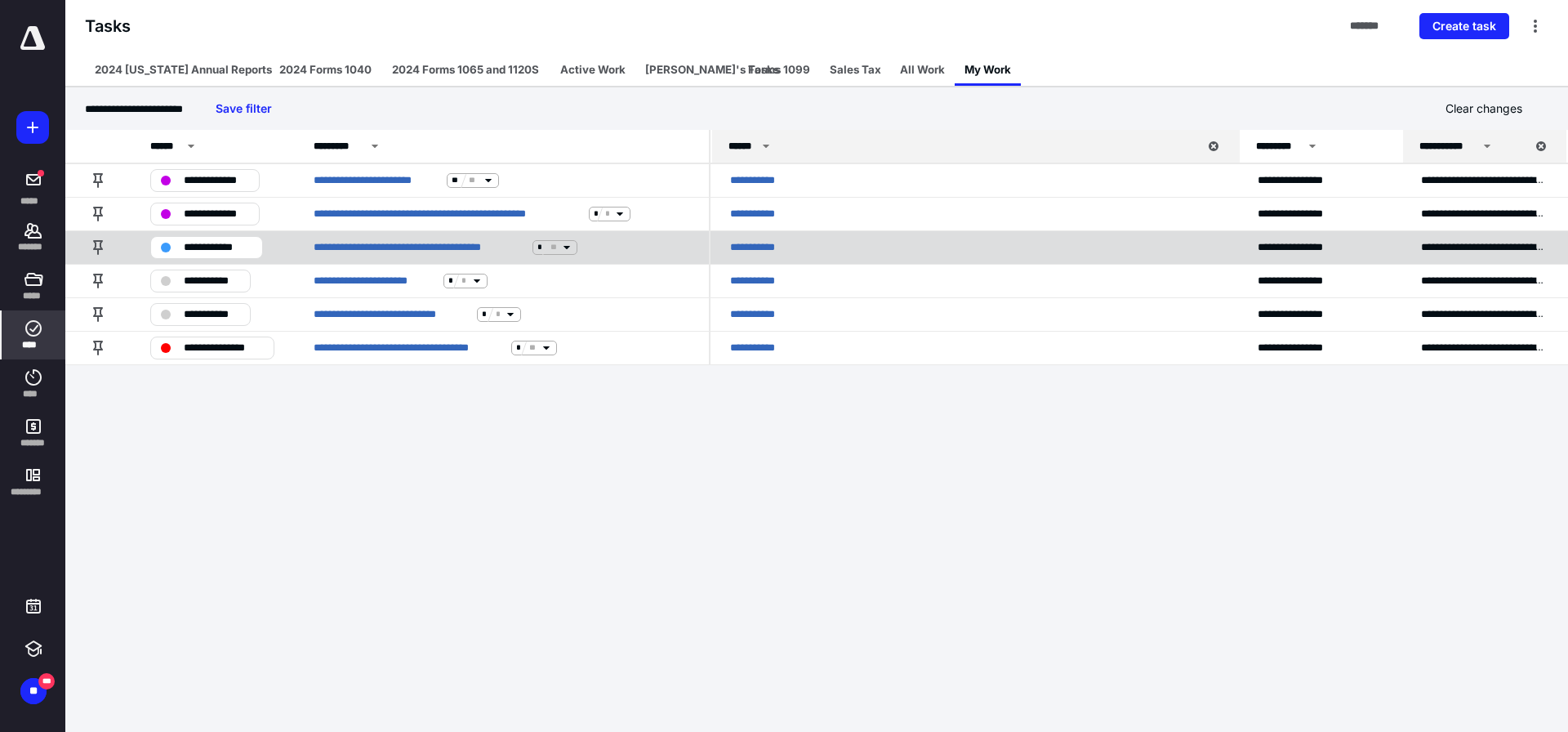 click on "**********" at bounding box center (218, 248) 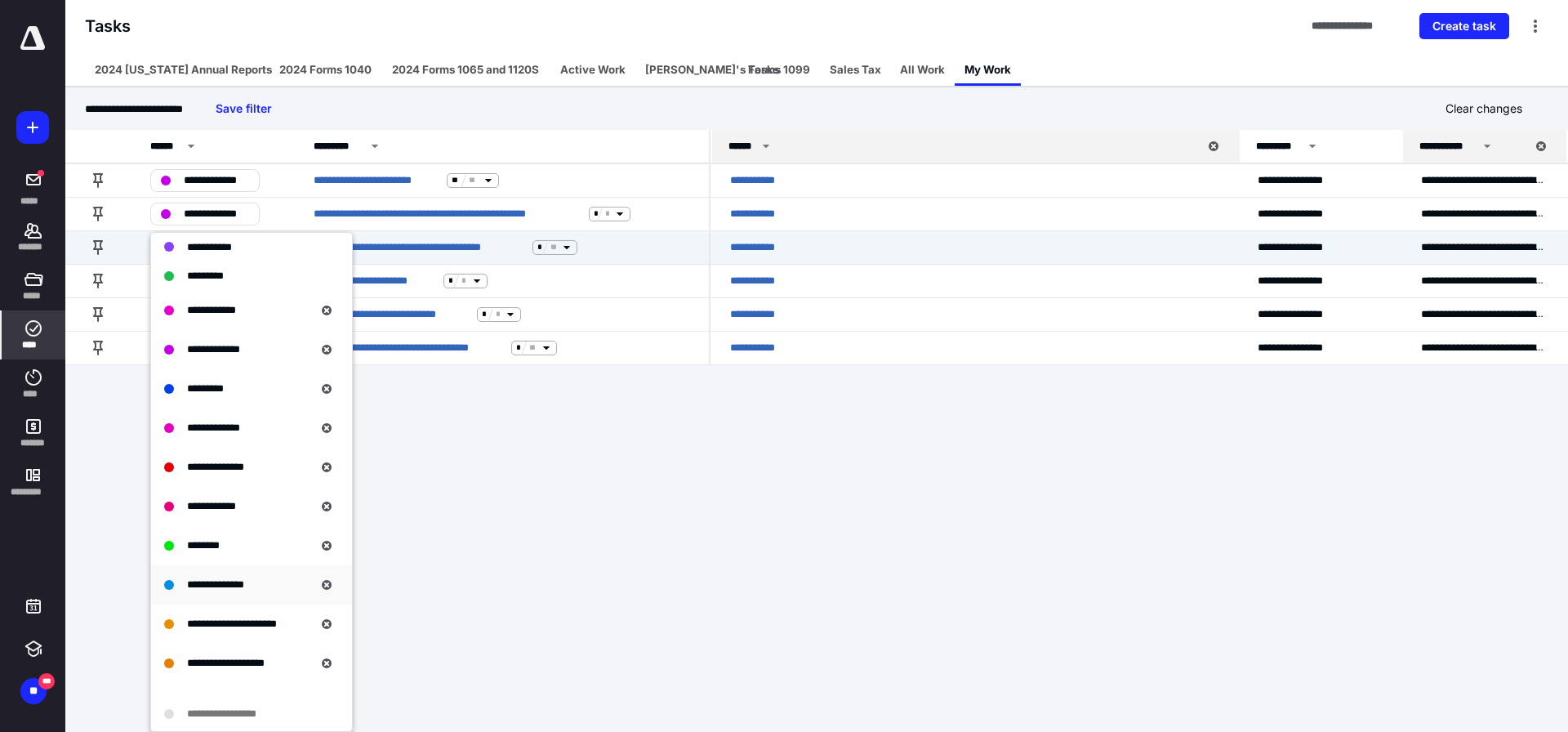 scroll, scrollTop: 245, scrollLeft: 0, axis: vertical 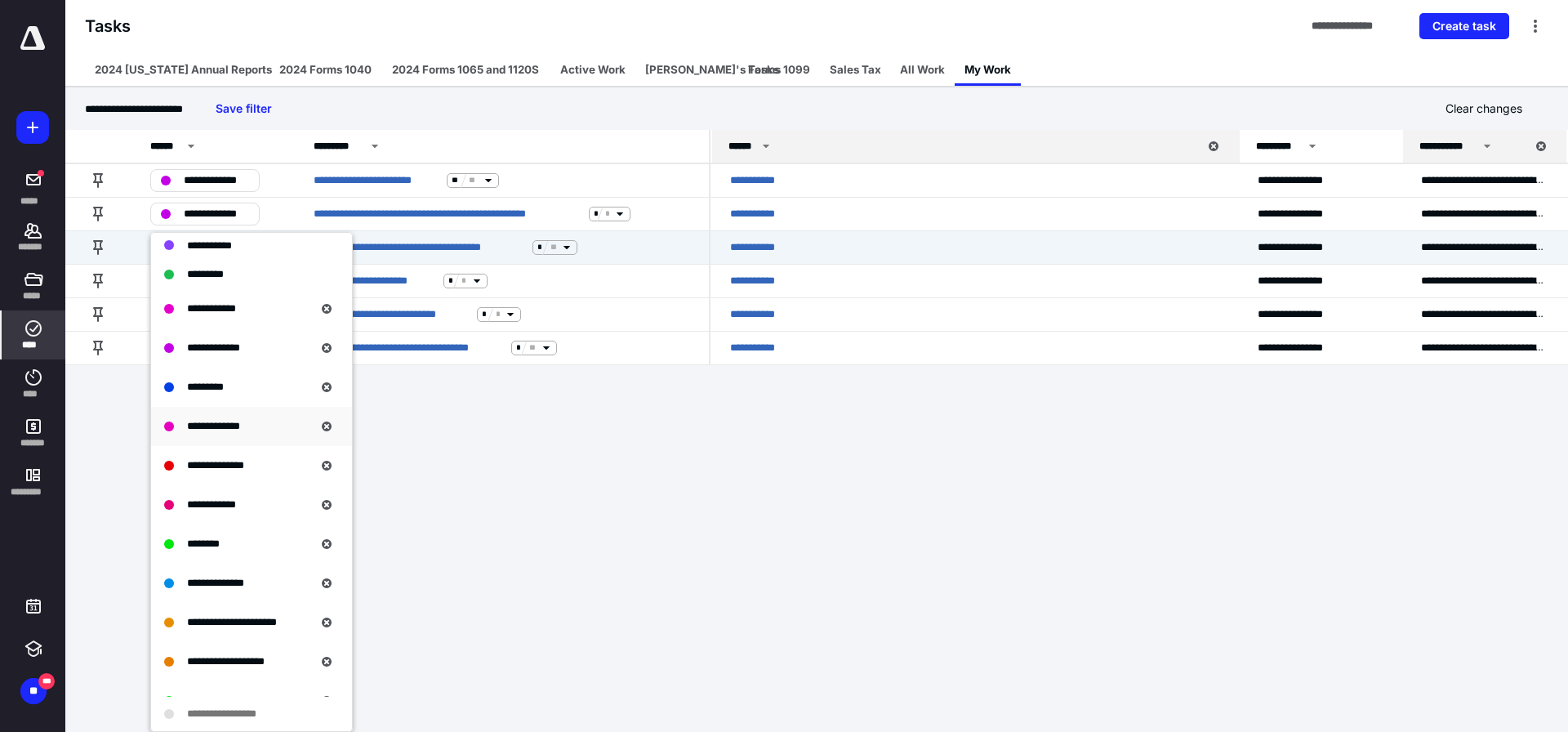 click on "**********" at bounding box center [213, 426] 